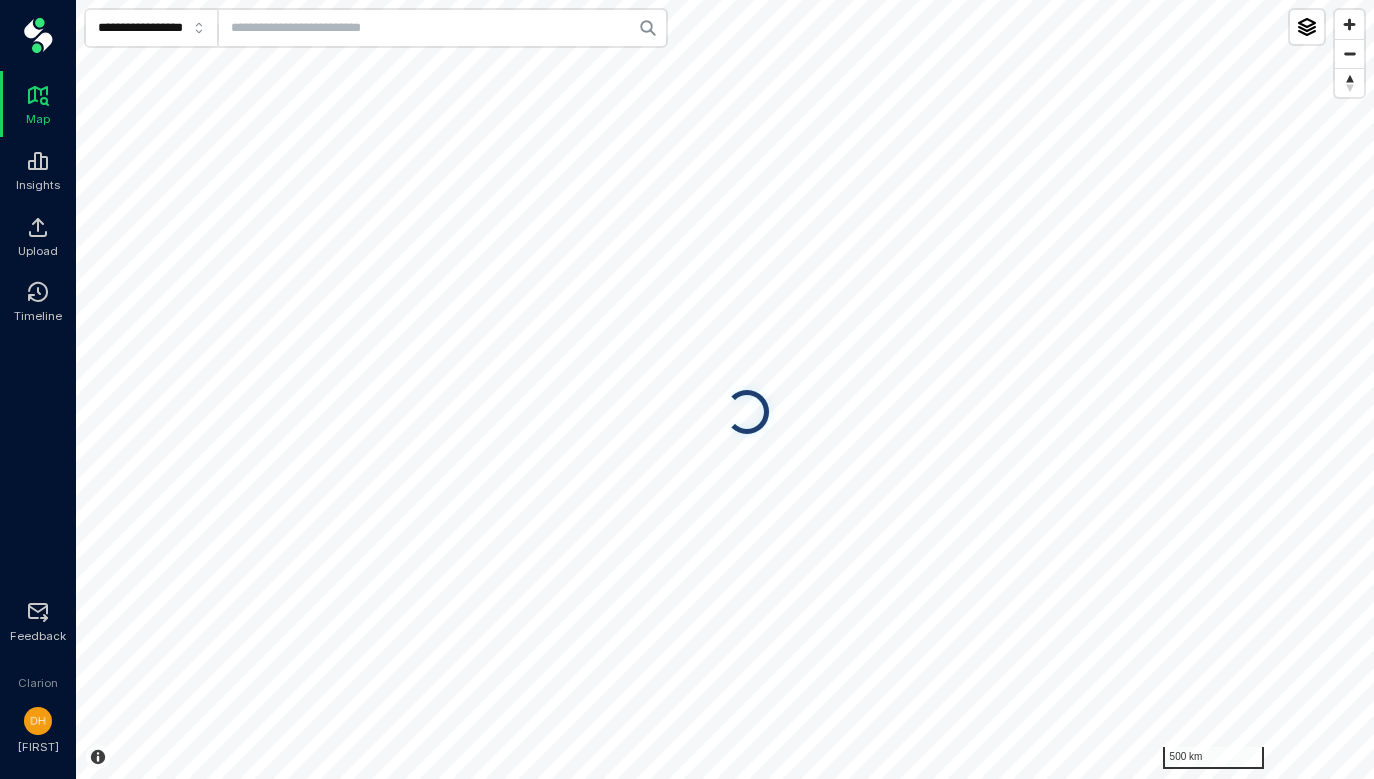 scroll, scrollTop: 0, scrollLeft: 0, axis: both 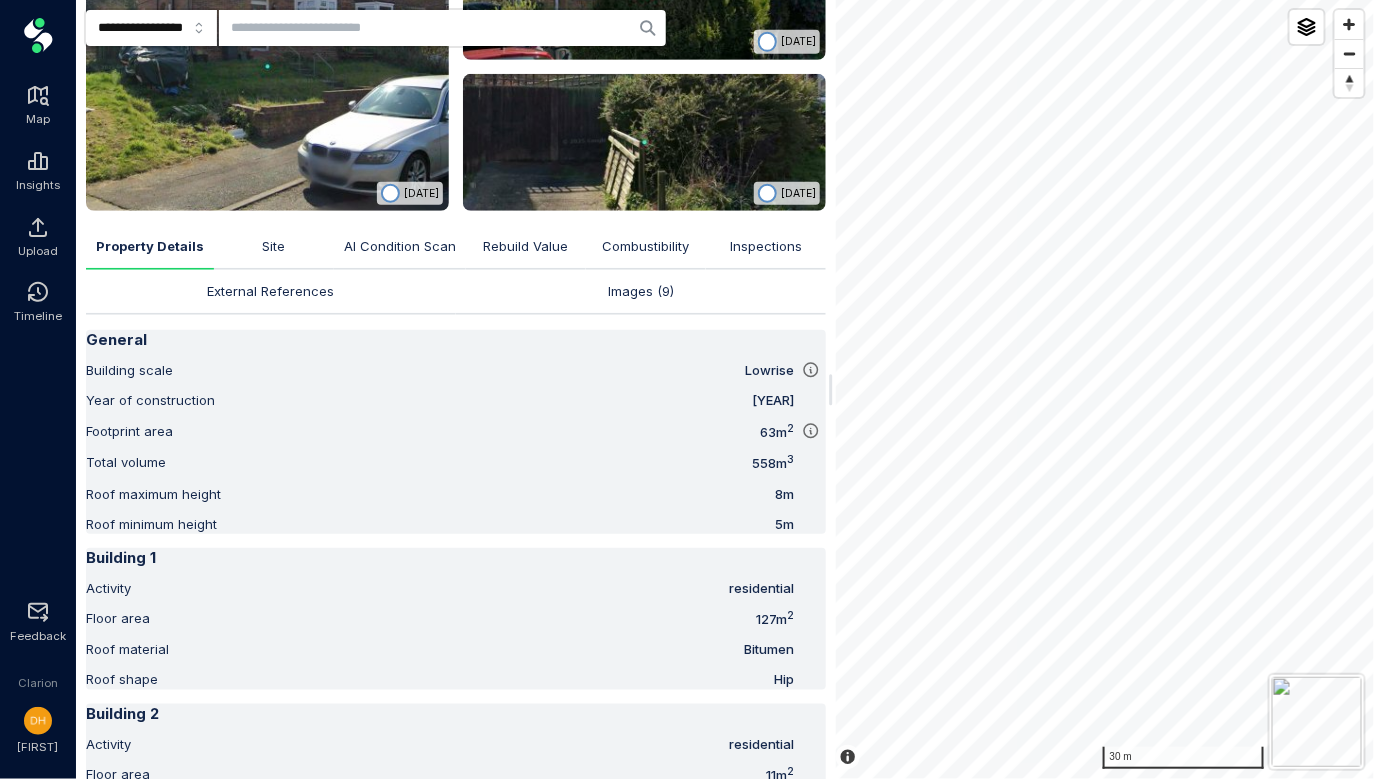 click on "AI Condition Scan" at bounding box center [400, 247] 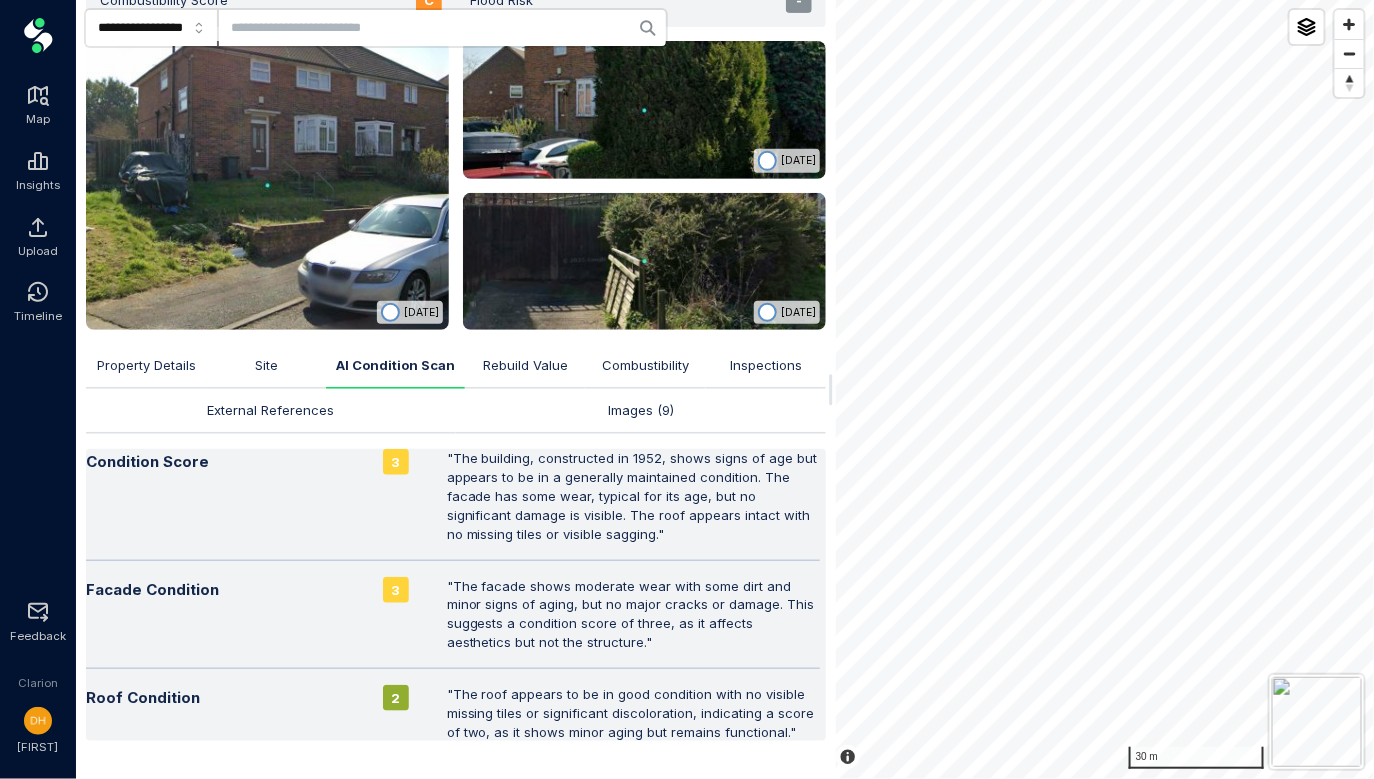 scroll, scrollTop: 0, scrollLeft: 0, axis: both 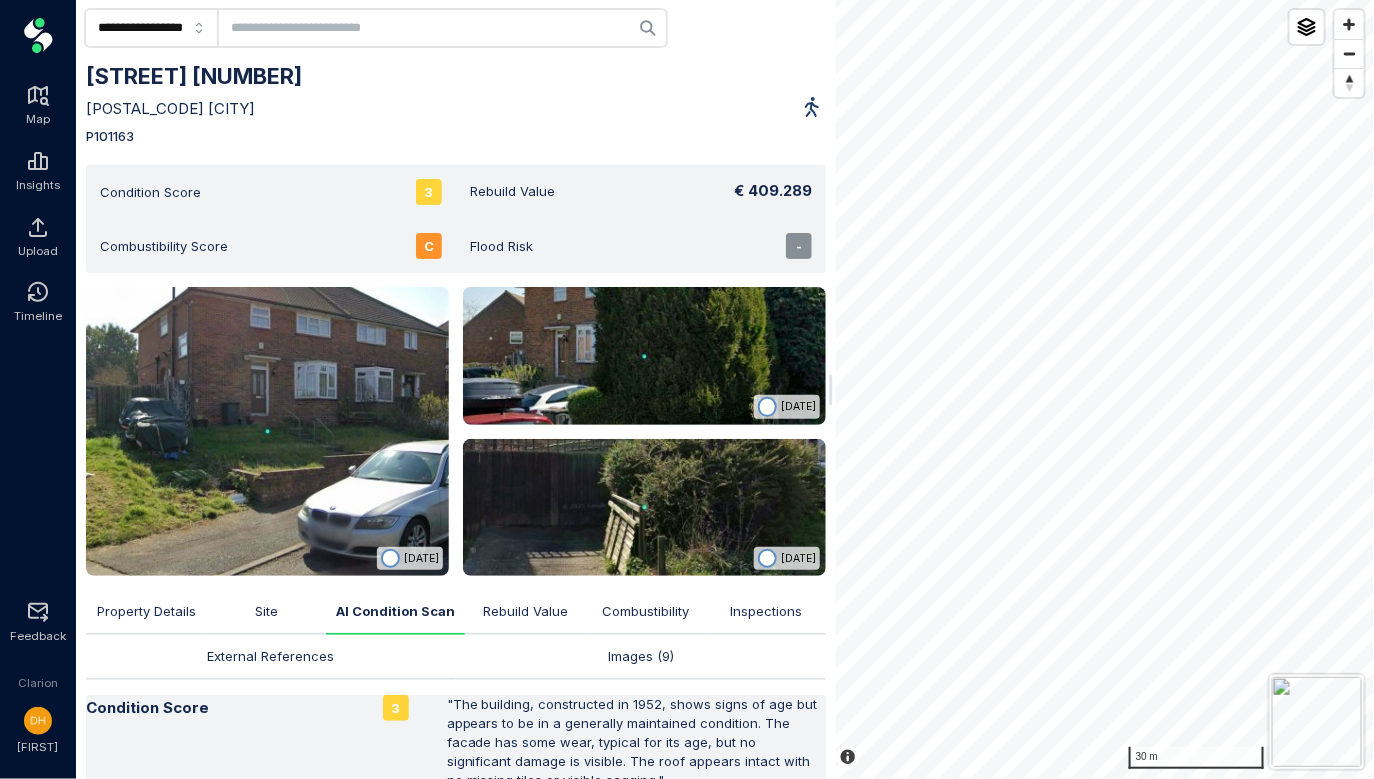 click on "Property Details" at bounding box center (146, 612) 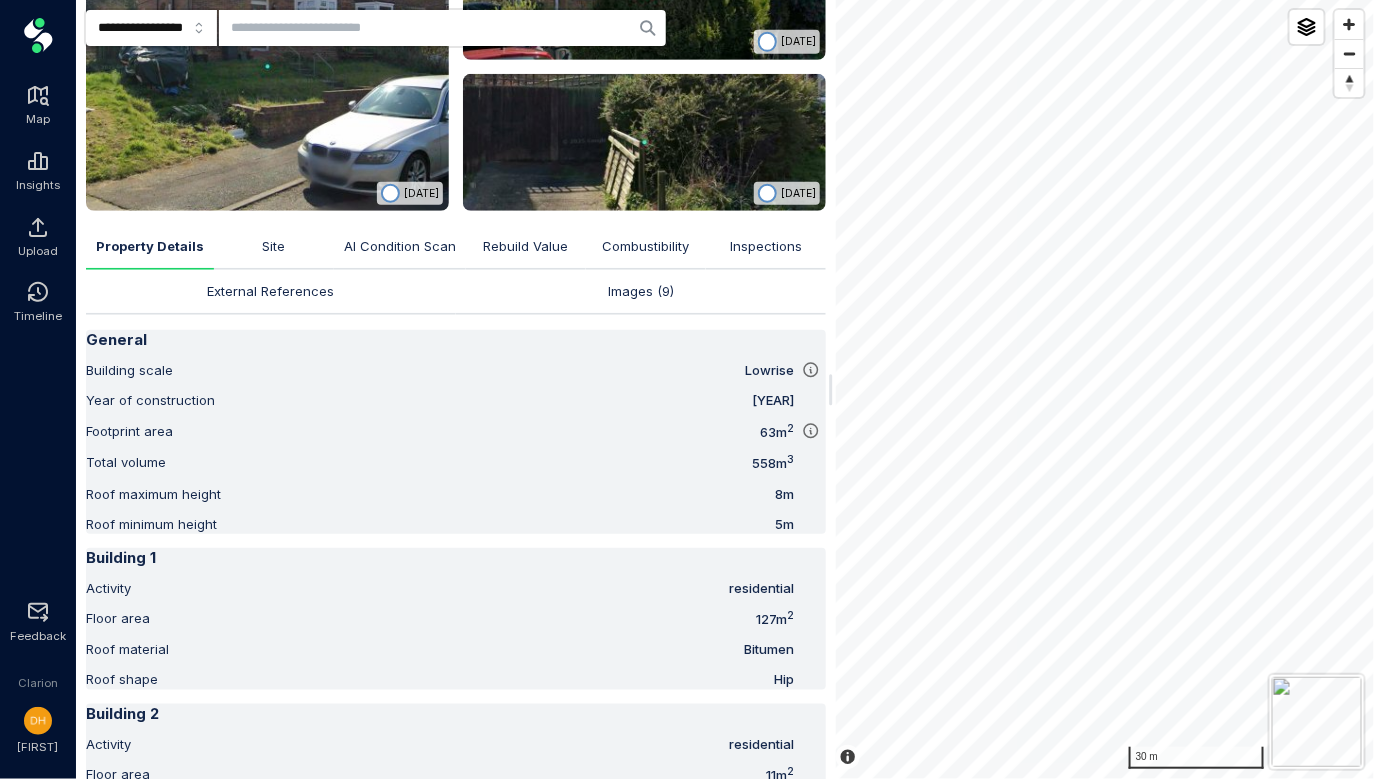 scroll, scrollTop: 0, scrollLeft: 0, axis: both 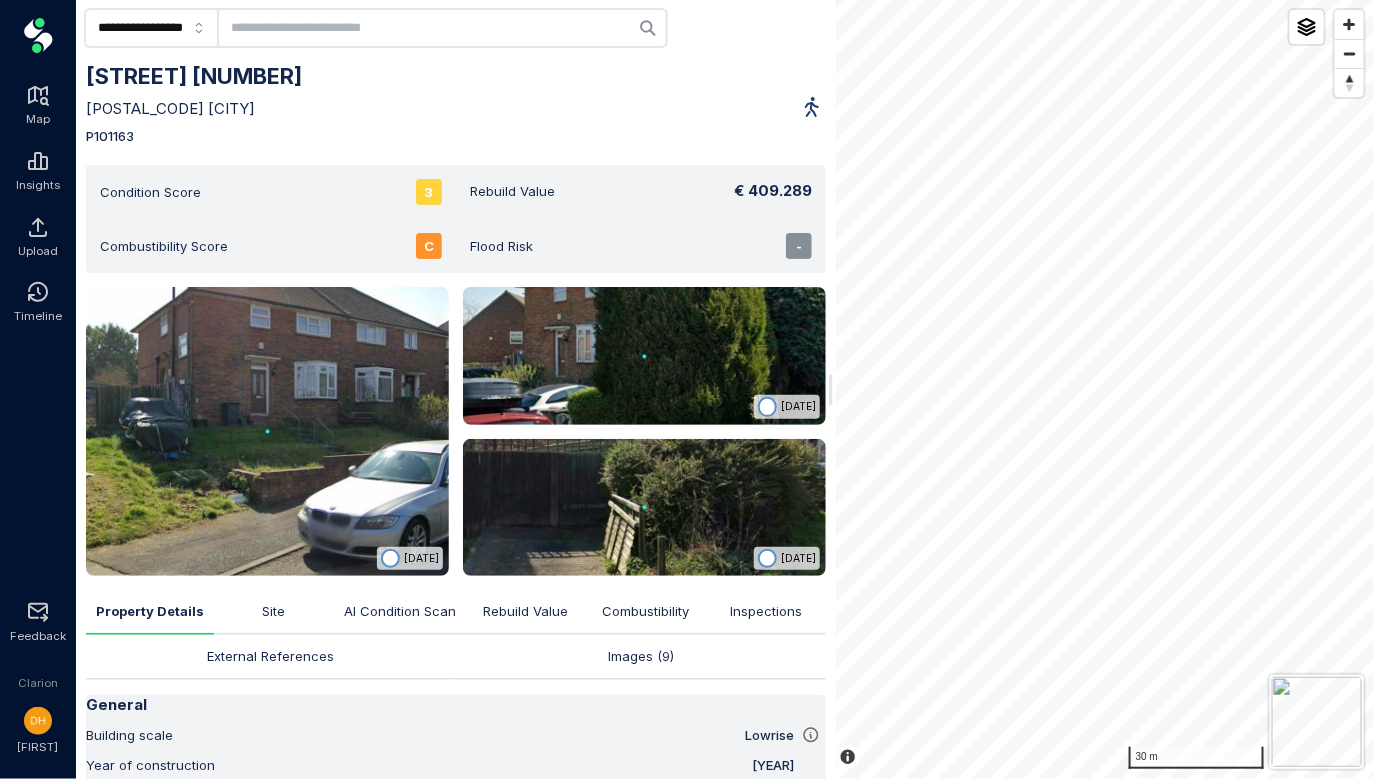click on "AI Condition Scan" at bounding box center (400, 611) 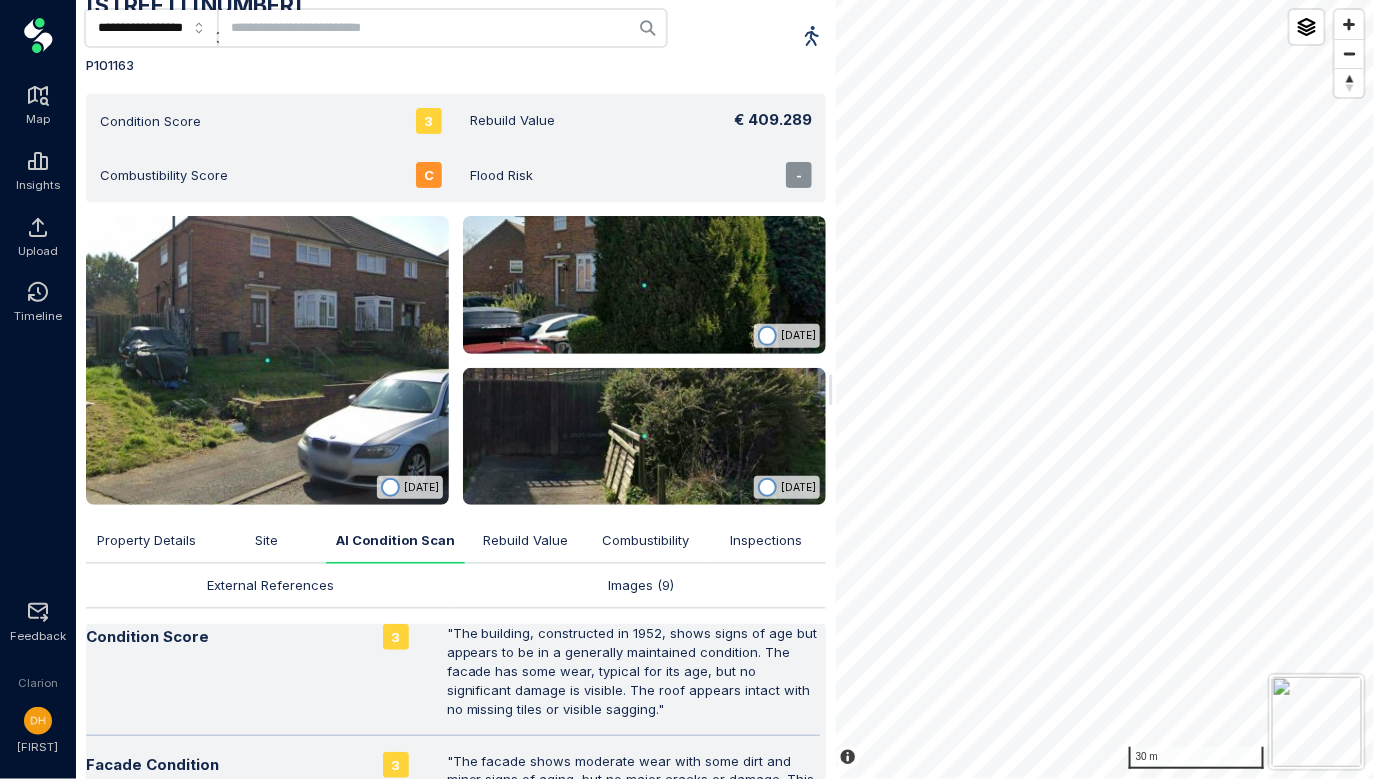 scroll, scrollTop: 265, scrollLeft: 0, axis: vertical 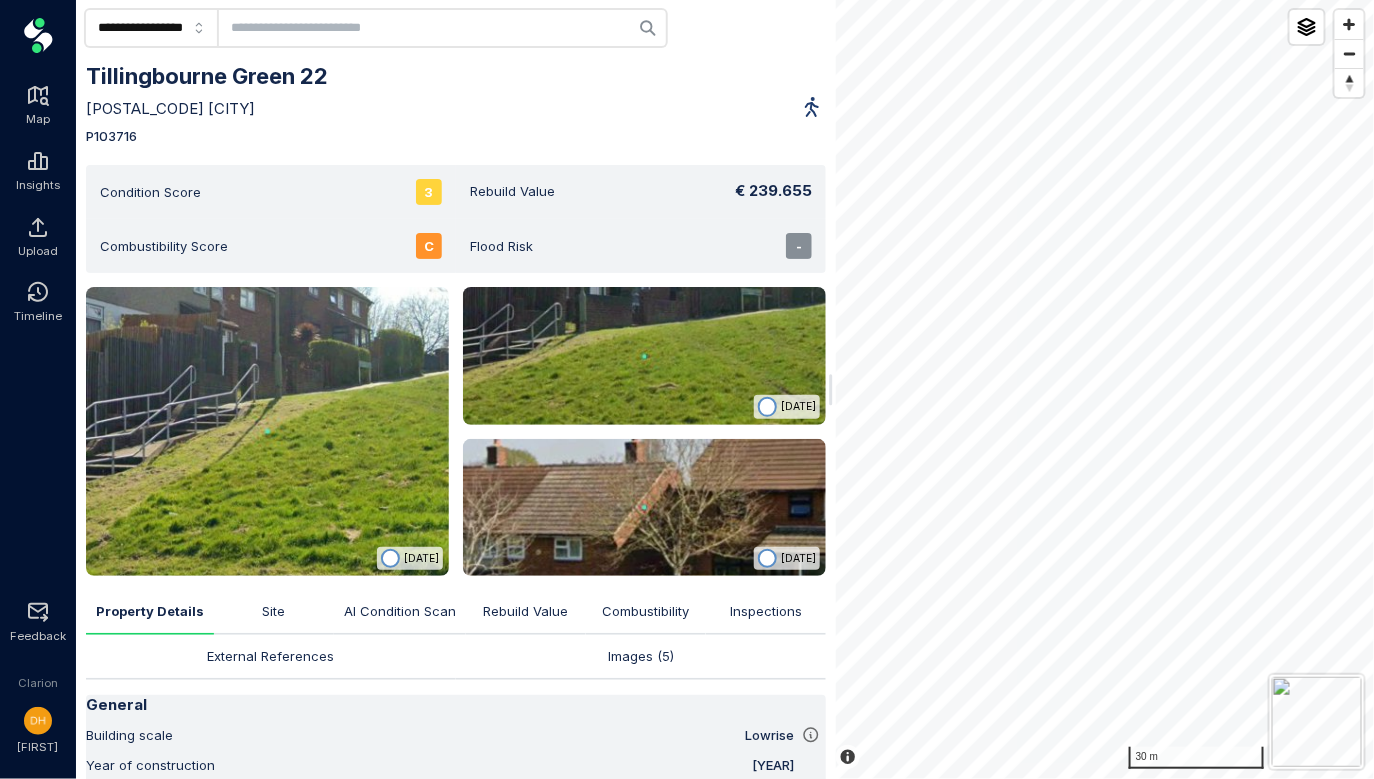 click on "AI Condition Scan" at bounding box center [400, 611] 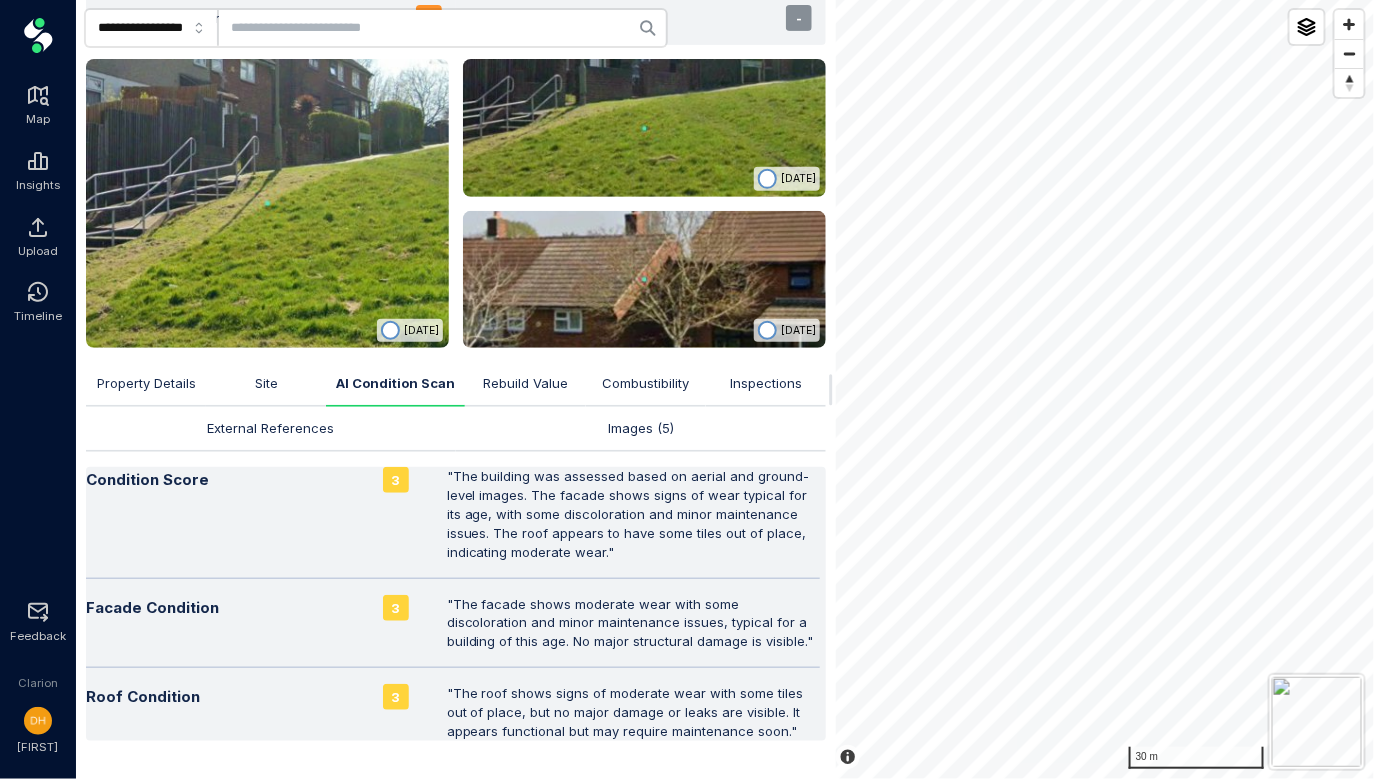 scroll, scrollTop: 0, scrollLeft: 0, axis: both 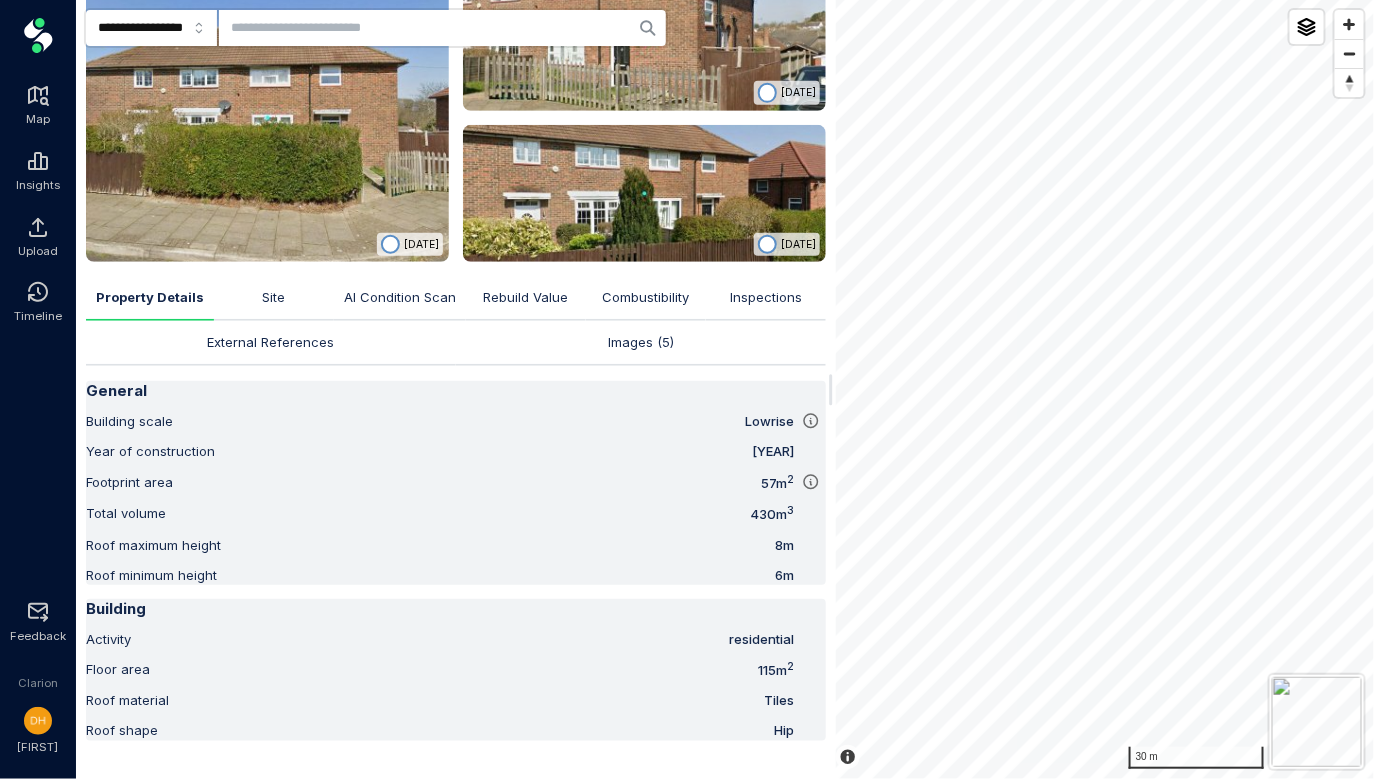click on "Rebuild Value" at bounding box center (526, 298) 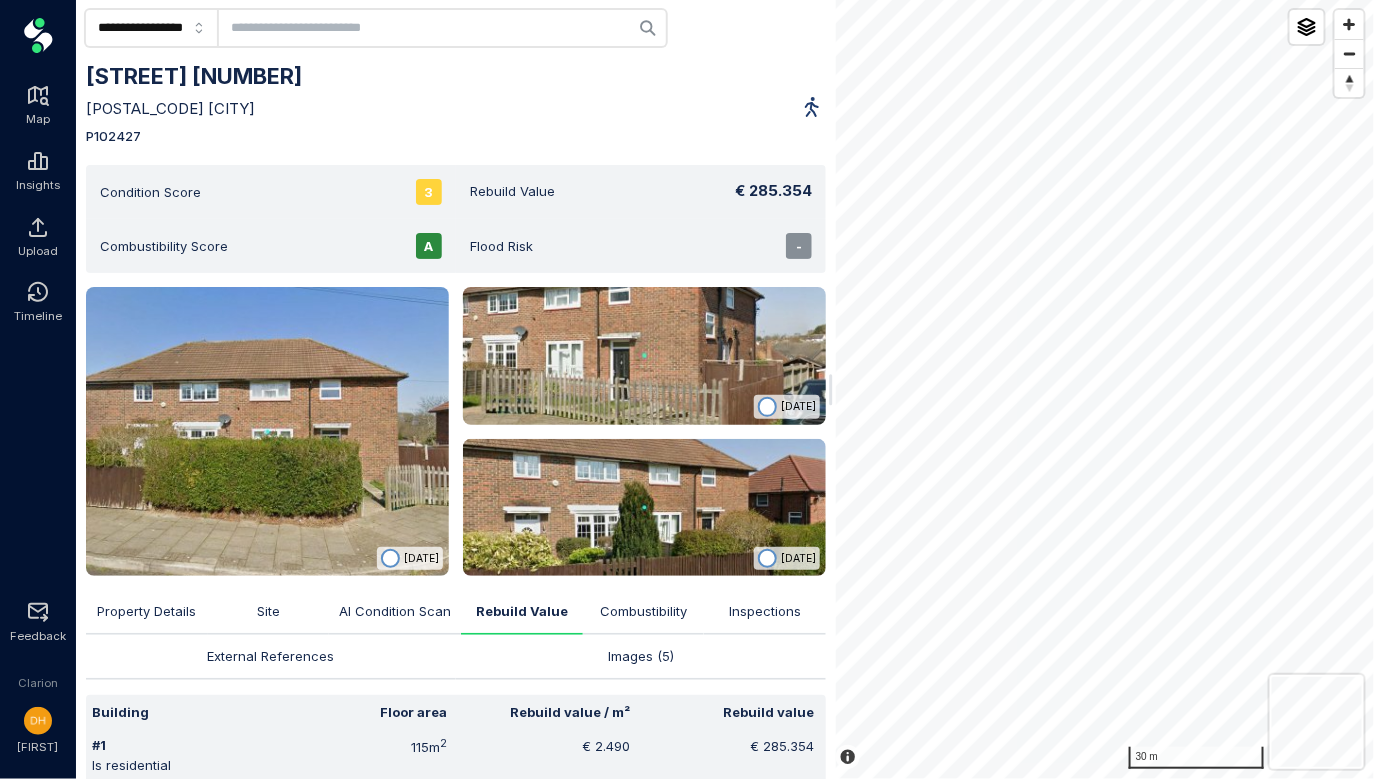 scroll, scrollTop: 194, scrollLeft: 0, axis: vertical 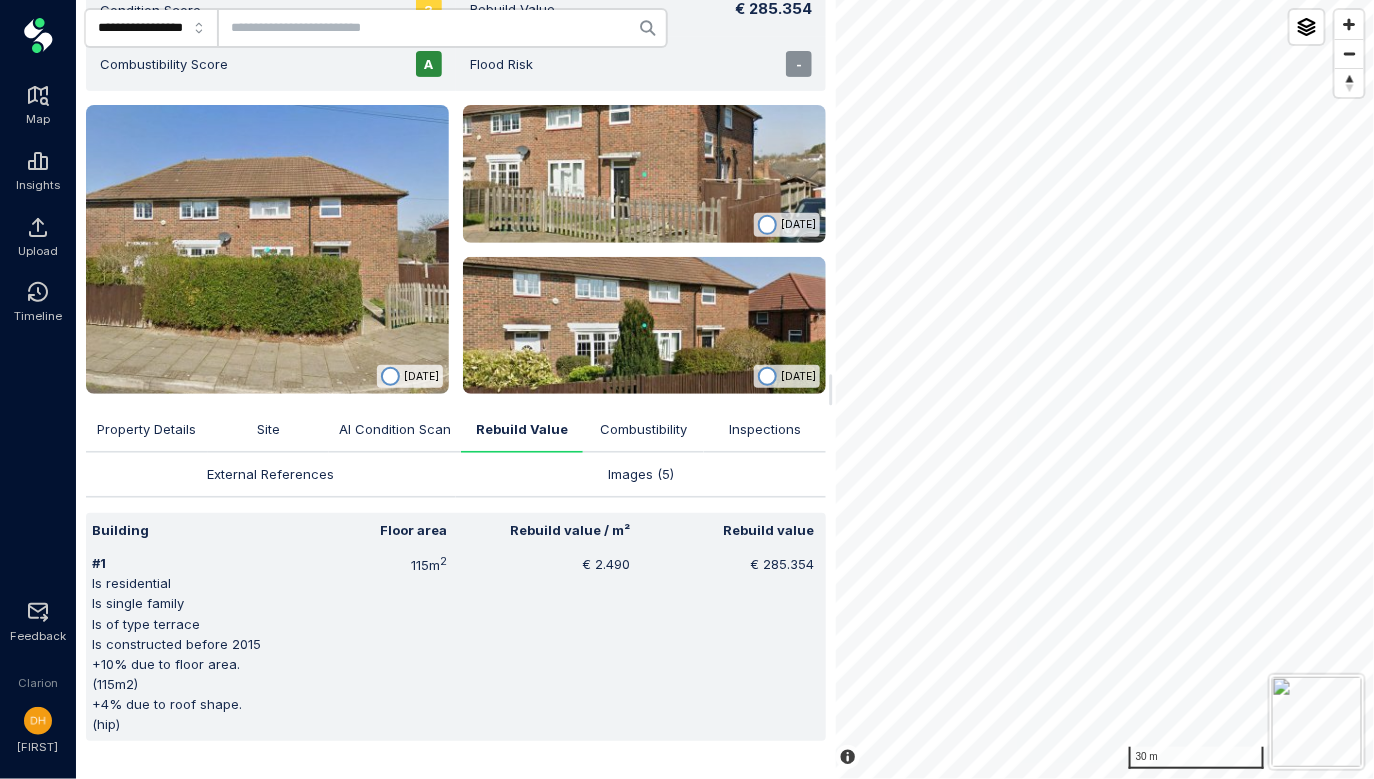 click on "Combustibility" at bounding box center [644, 430] 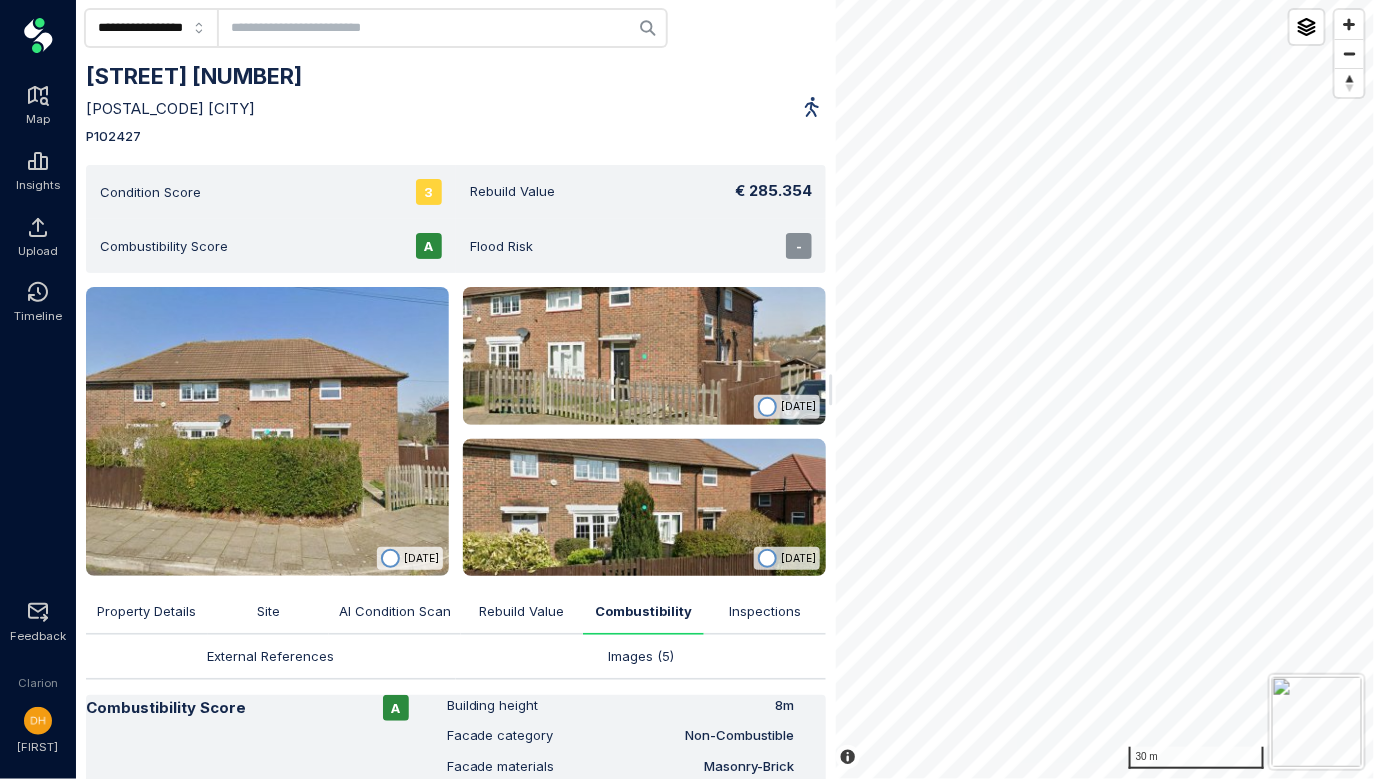 scroll, scrollTop: 114, scrollLeft: 0, axis: vertical 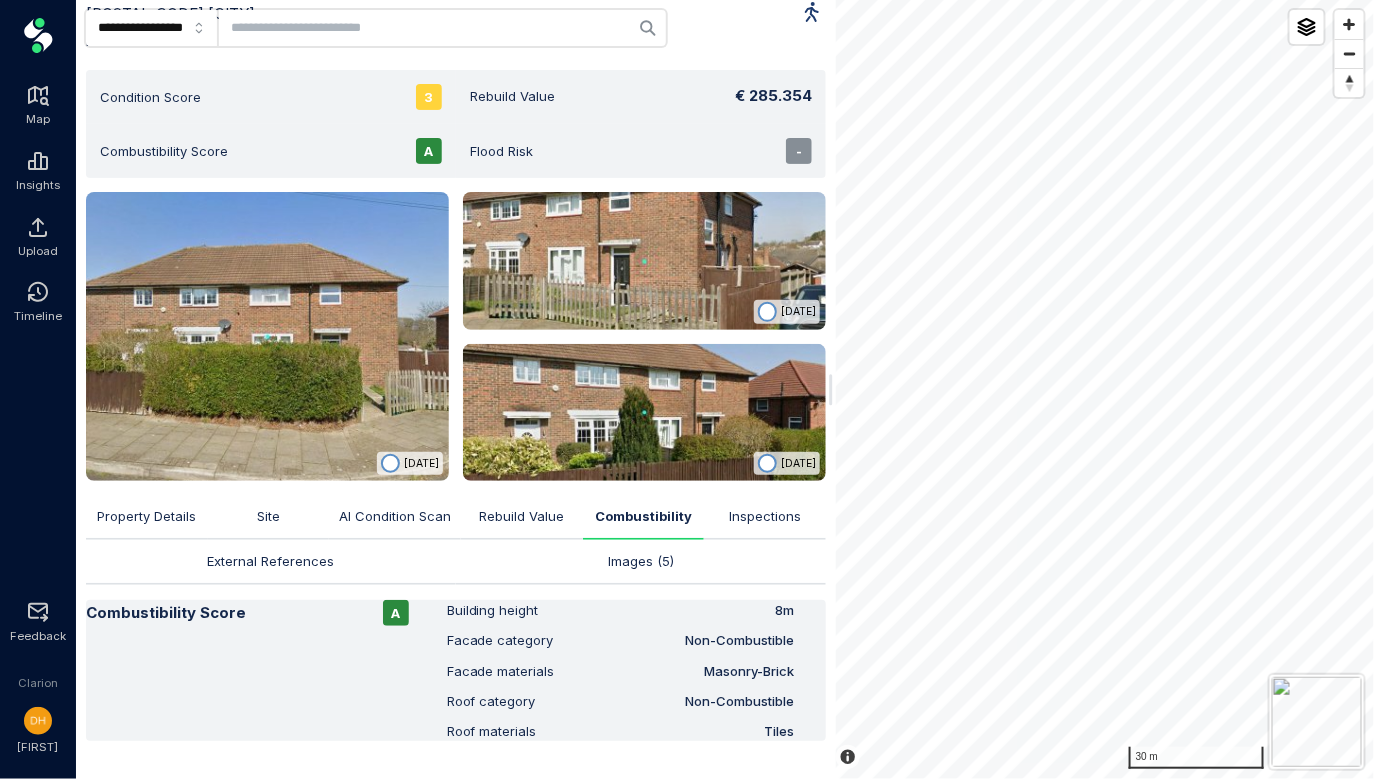 click on "Inspections" at bounding box center [765, 517] 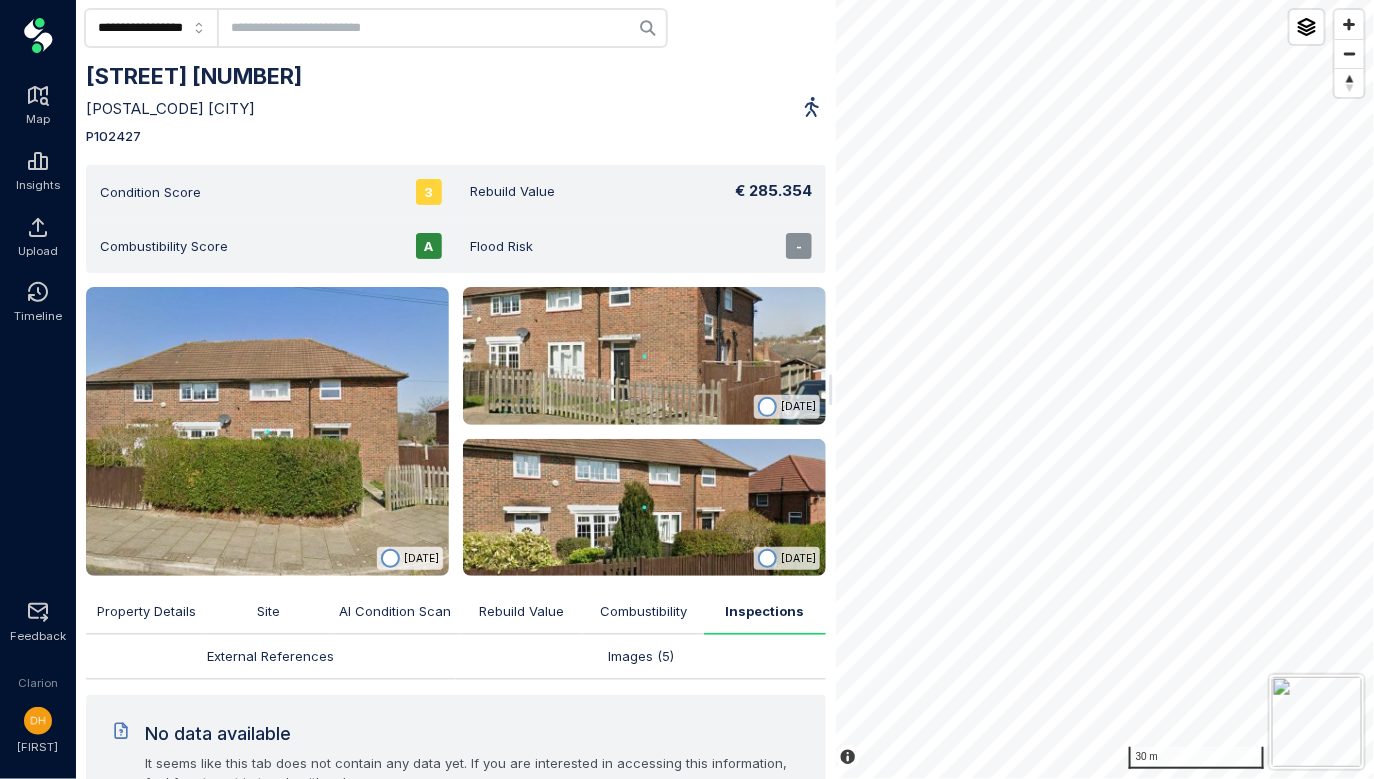 click on "AI Condition Scan" at bounding box center [395, 612] 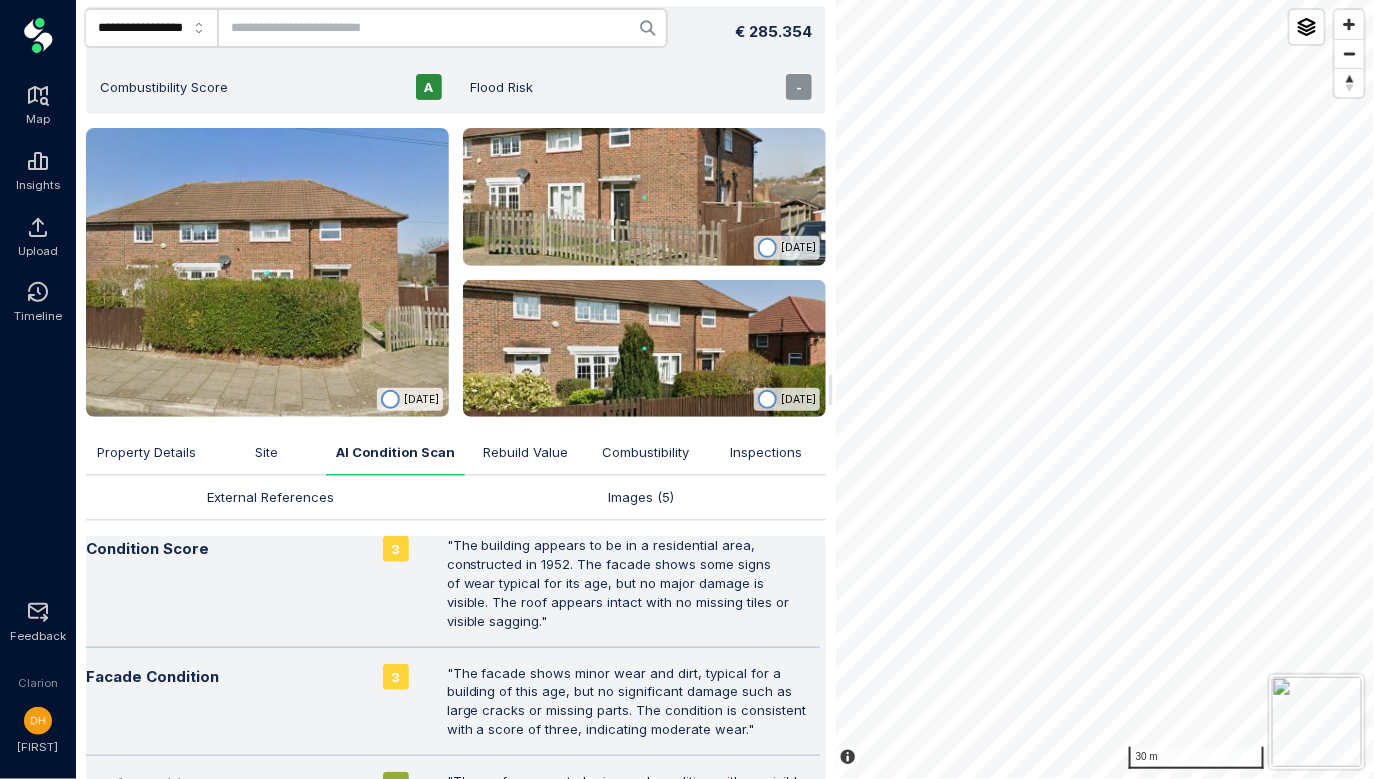 scroll, scrollTop: 284, scrollLeft: 0, axis: vertical 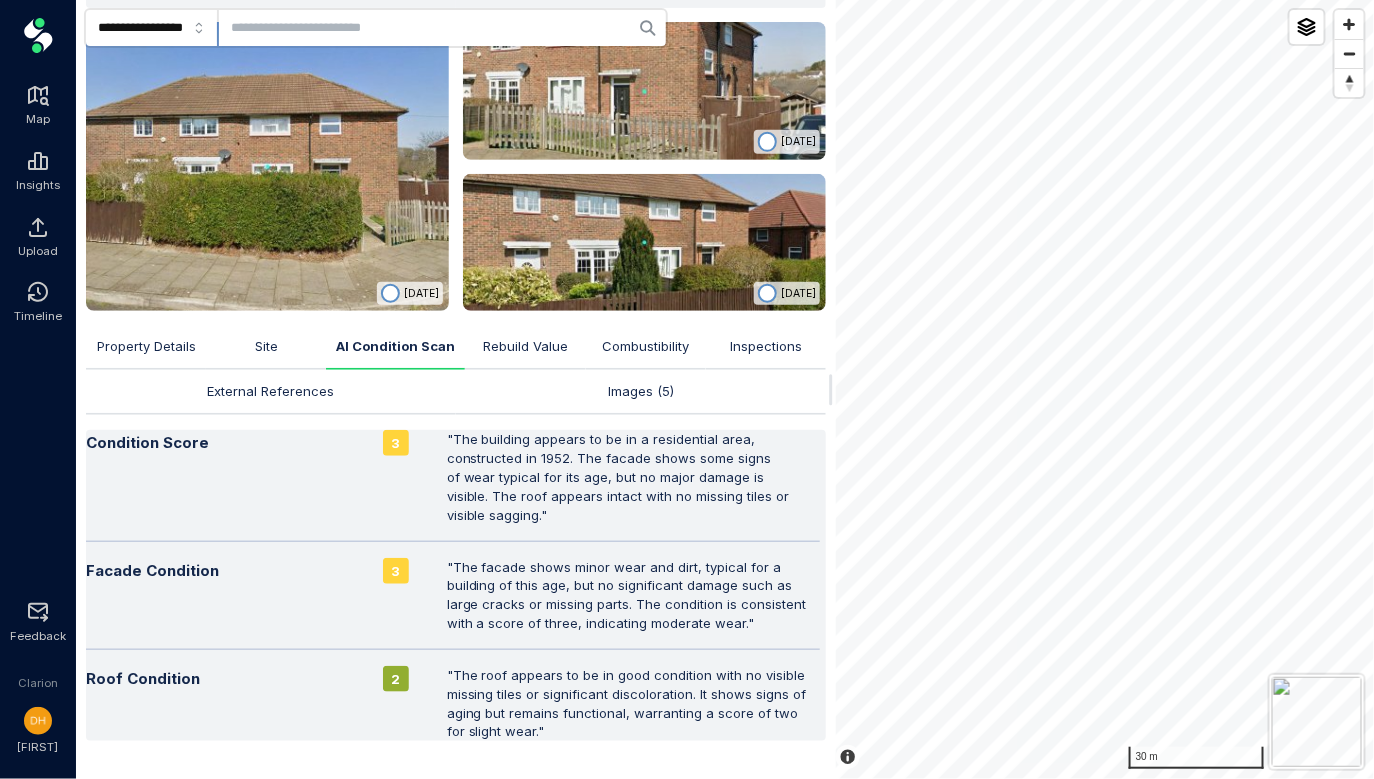 click on "Site" at bounding box center (266, 346) 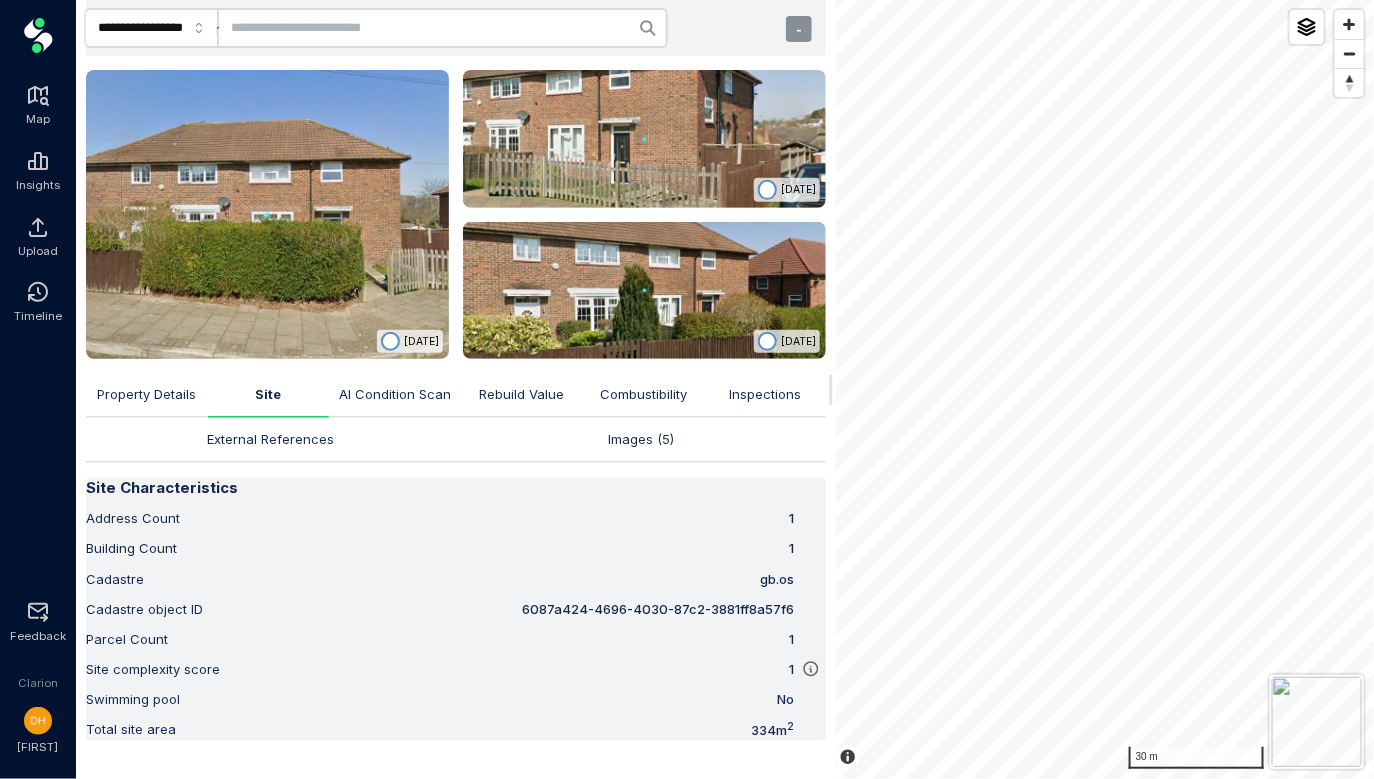 scroll, scrollTop: 0, scrollLeft: 0, axis: both 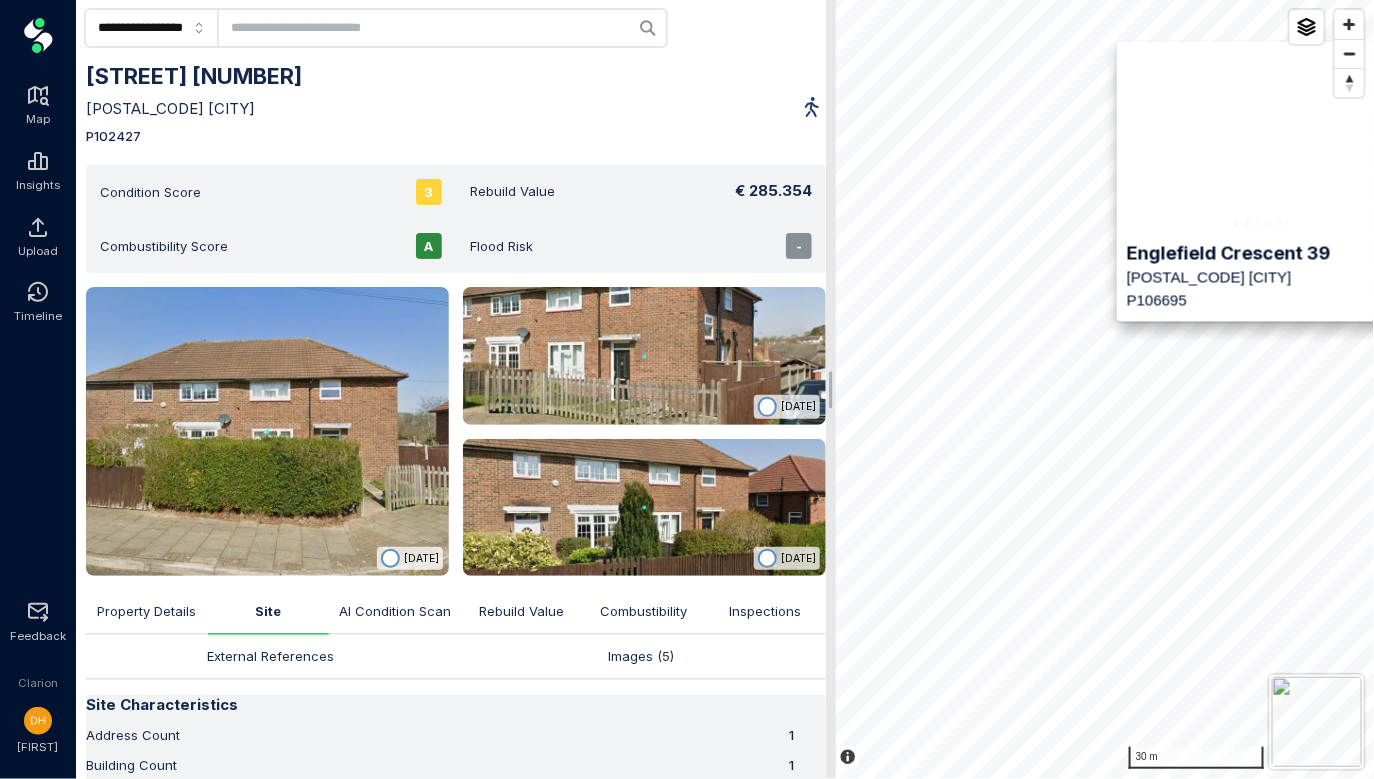 click on "[NUMBER] m © Spotr |  © Mapbox   © OpenStreetMap   Improve this map View all 67706 properties Back to address Back to group undefined [STREET]   [POSTAL_CODE]   [CITY] [STATE] [PROPERTY_ID]" at bounding box center (1100, 389) 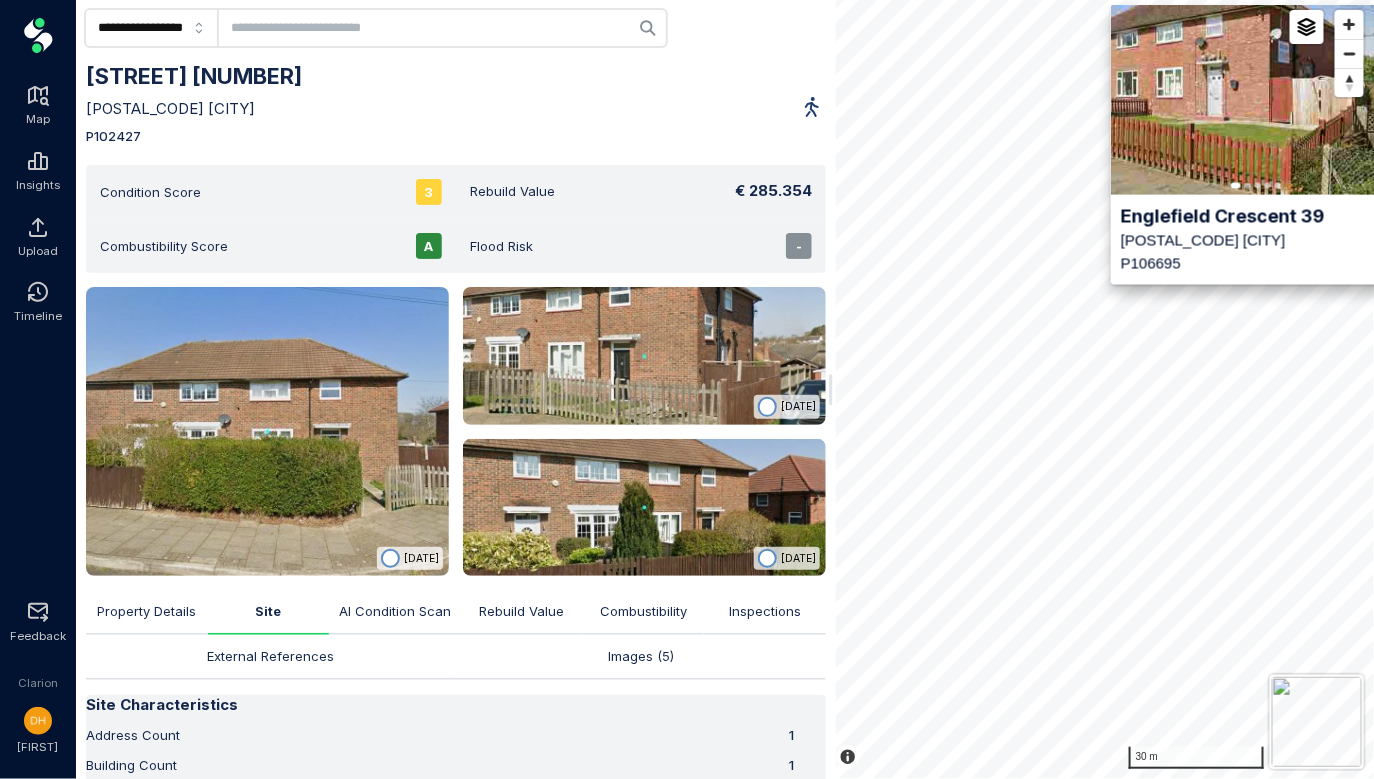 click at bounding box center (1256, 100) 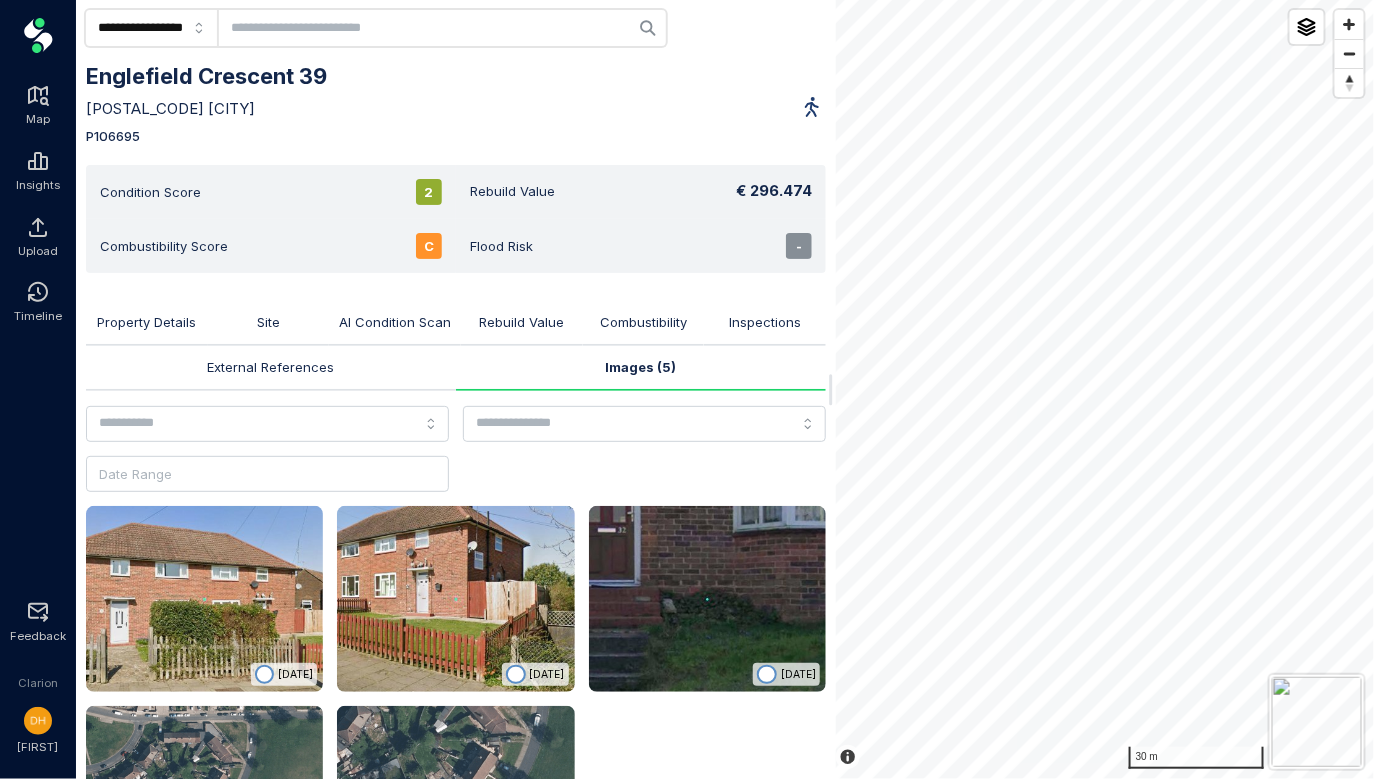 click on "Property Details Site AI Condition Scan Rebuild Value Combustibility Inspections External References  Images ( 5 ) General Building scale lowrise Year of construction [YEAR] Footprint area 60  m 2 Total volume 446  m 3 Roof maximum height 8  m Roof minimum height 6  m Building  Activity residential Floor area 119  m 2 Roof material bitumen Roof shape hip Site Characteristics Address Count 1 Building Count 1 Cadastre gb.os Cadastre object ID [UUID] Parcel Count 1 Site complexity score 1 Swimming pool No Total site area 363  m 2 Condition Score 2 " The building, constructed in [YEAR], appears to be in a suburban residential area. The facade shows some signs of wear, such as minor discoloration and slight dirt accumulation, but no significant damage is visible. The roof appears to be in good condition with no visible missing tiles or significant discoloration, indicating regular maintenance. " Facade condition 2 " " Roof condition 2 " " Building Floor area Rebuild value / m² # 1" at bounding box center [456, 596] 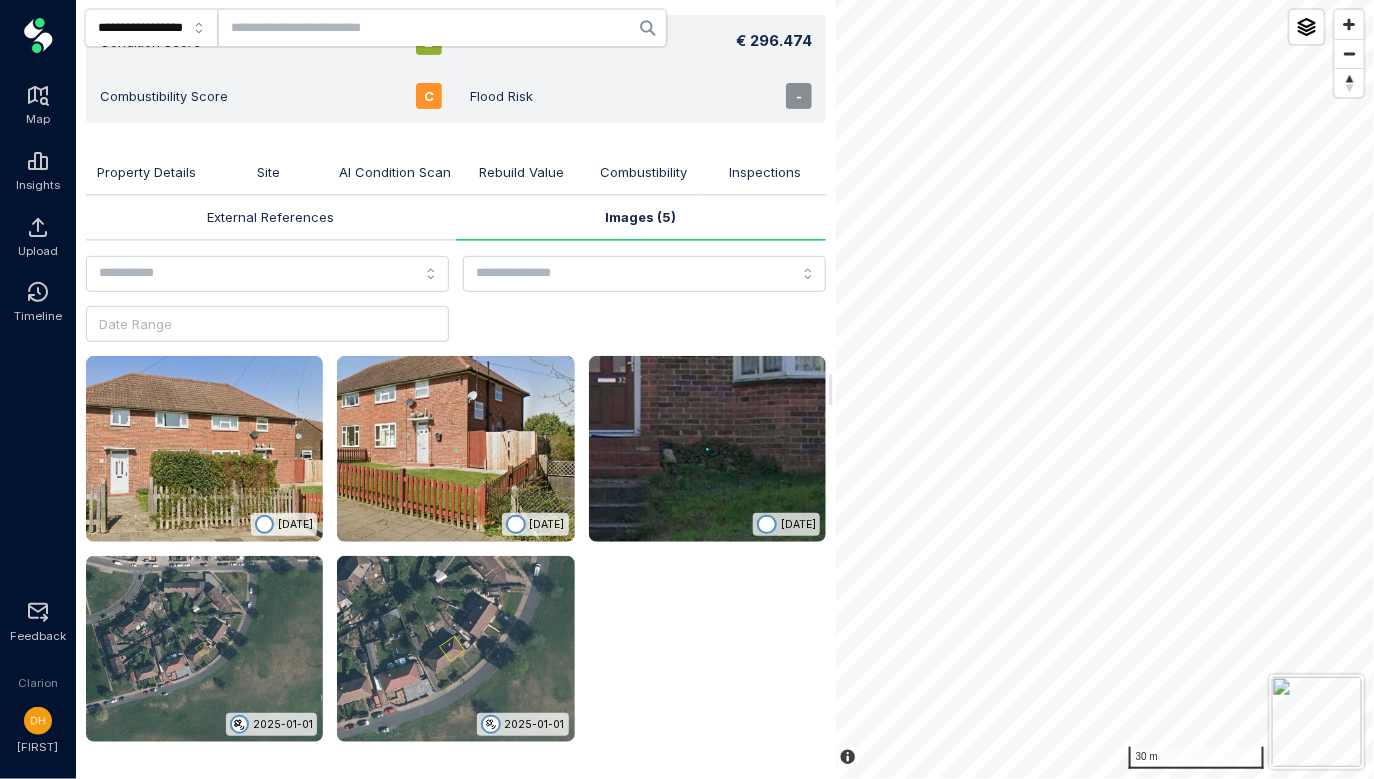 scroll, scrollTop: 0, scrollLeft: 0, axis: both 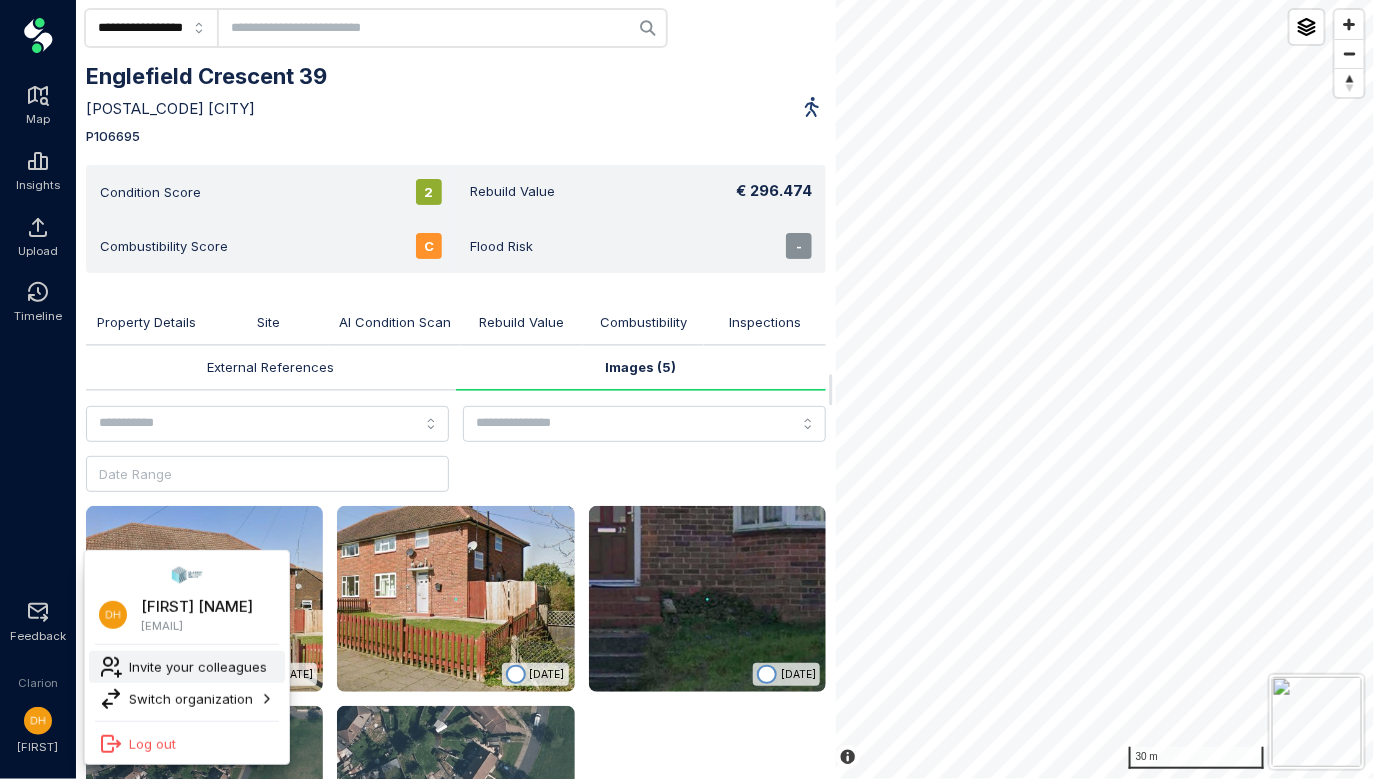 click on "Invite your colleagues" at bounding box center (202, 667) 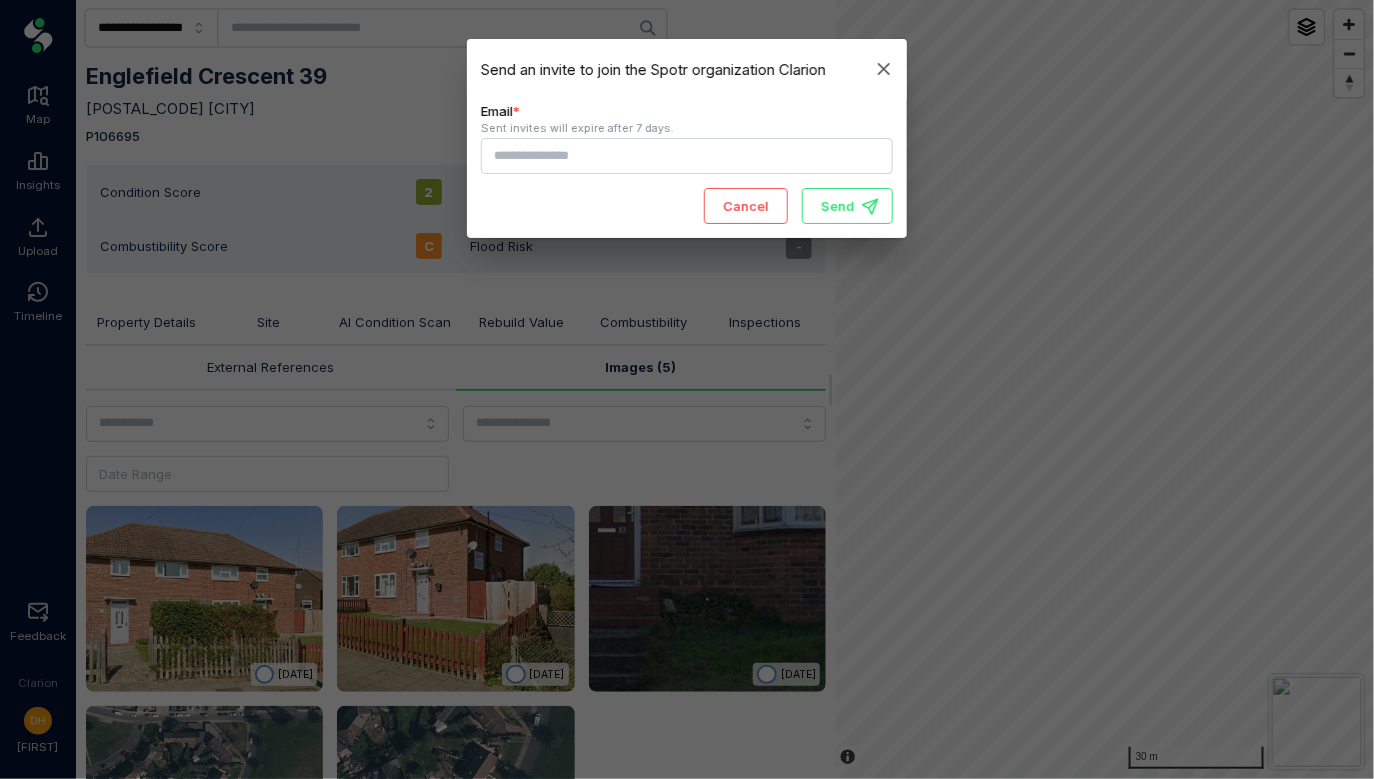 type 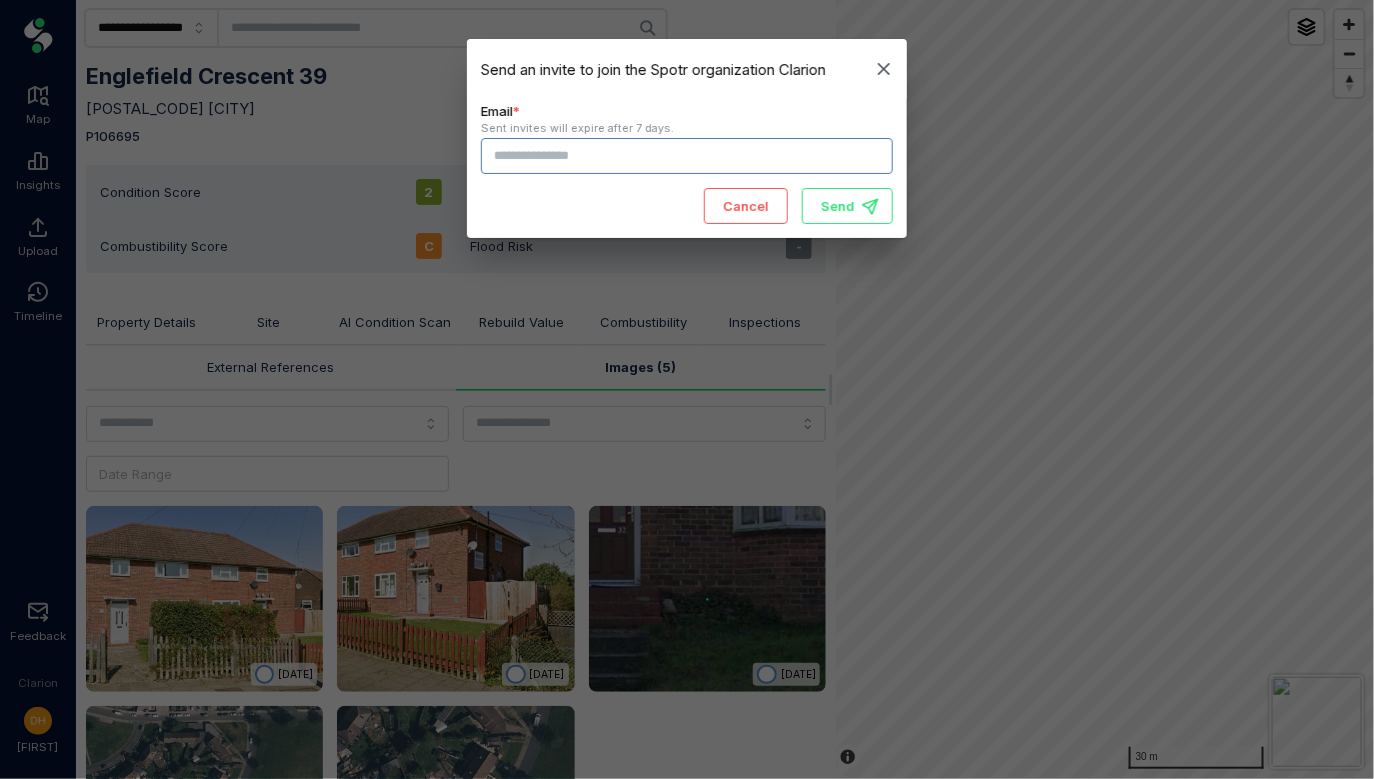 click on "Email  *" at bounding box center [687, 156] 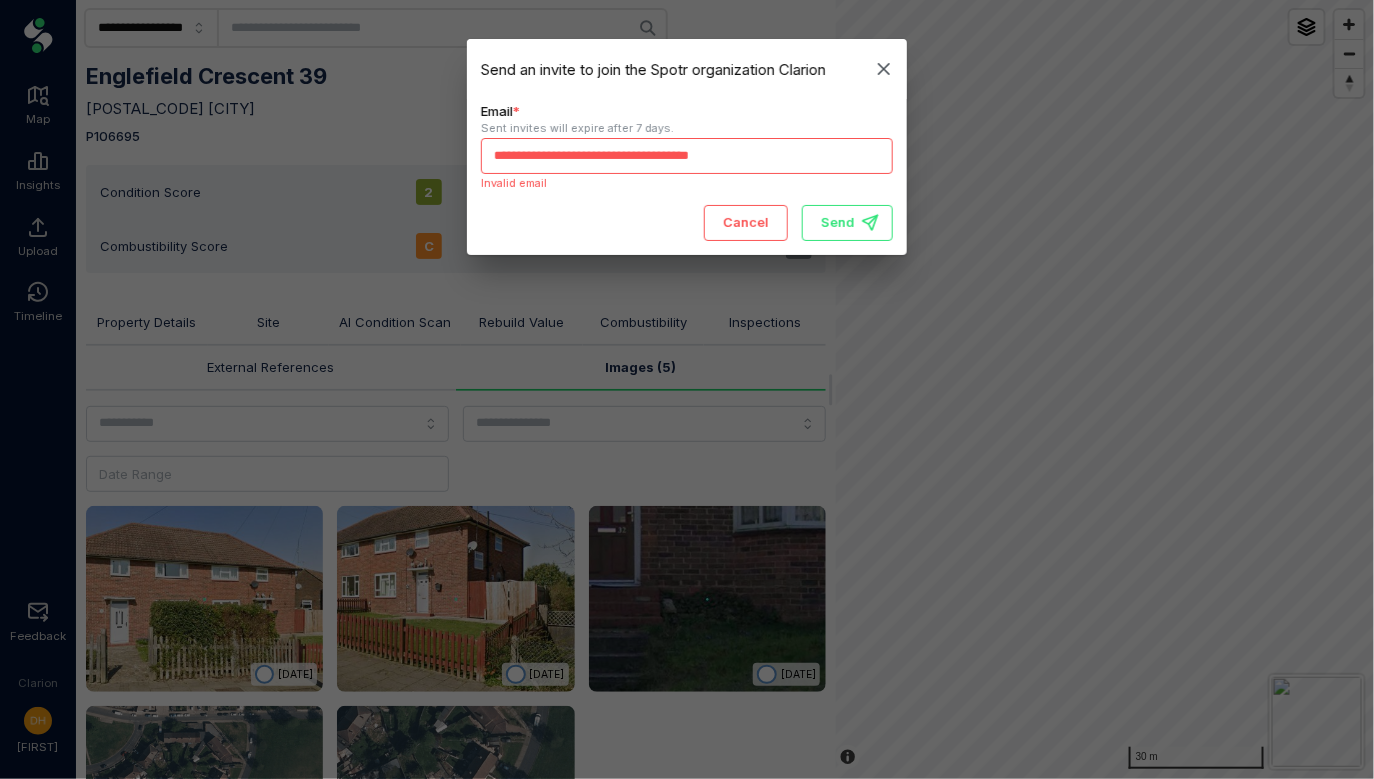 drag, startPoint x: 578, startPoint y: 150, endPoint x: 293, endPoint y: 226, distance: 294.95932 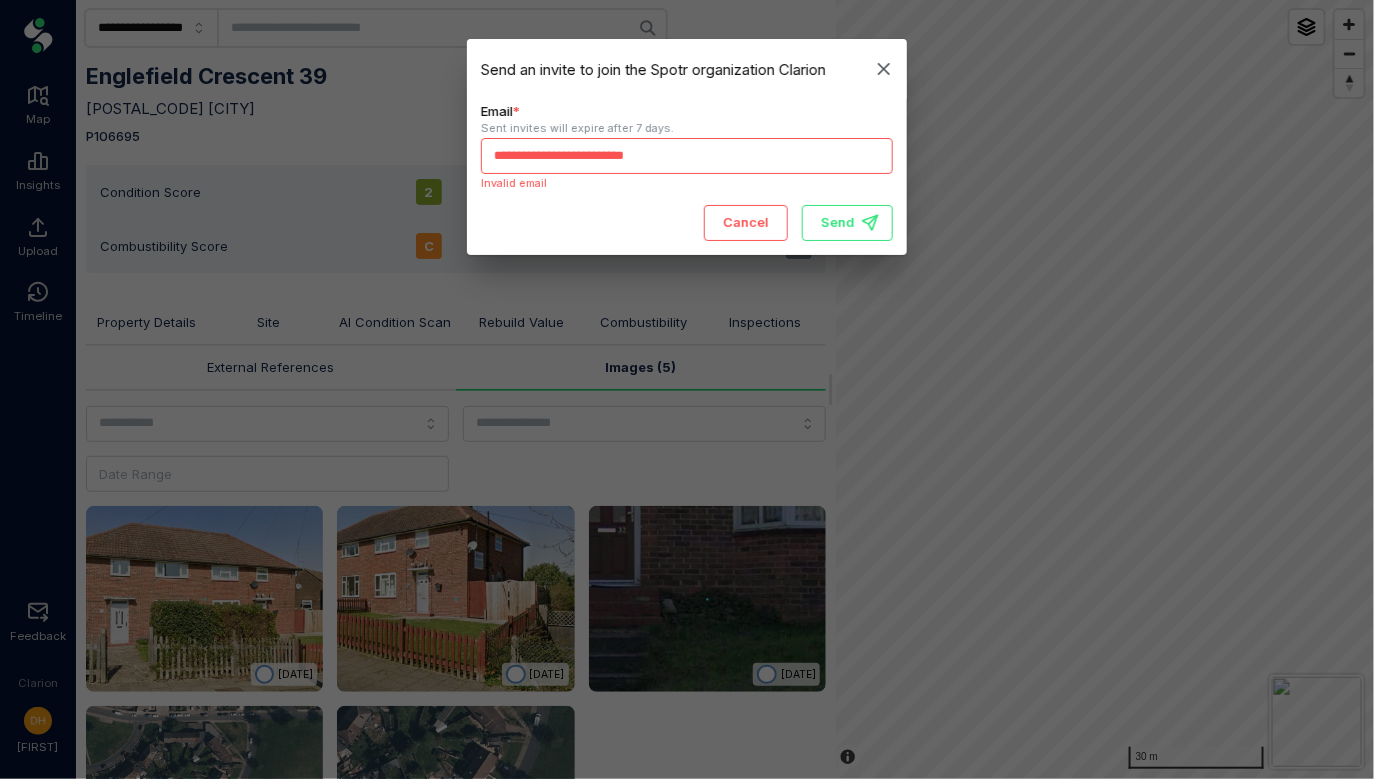 click on "**********" 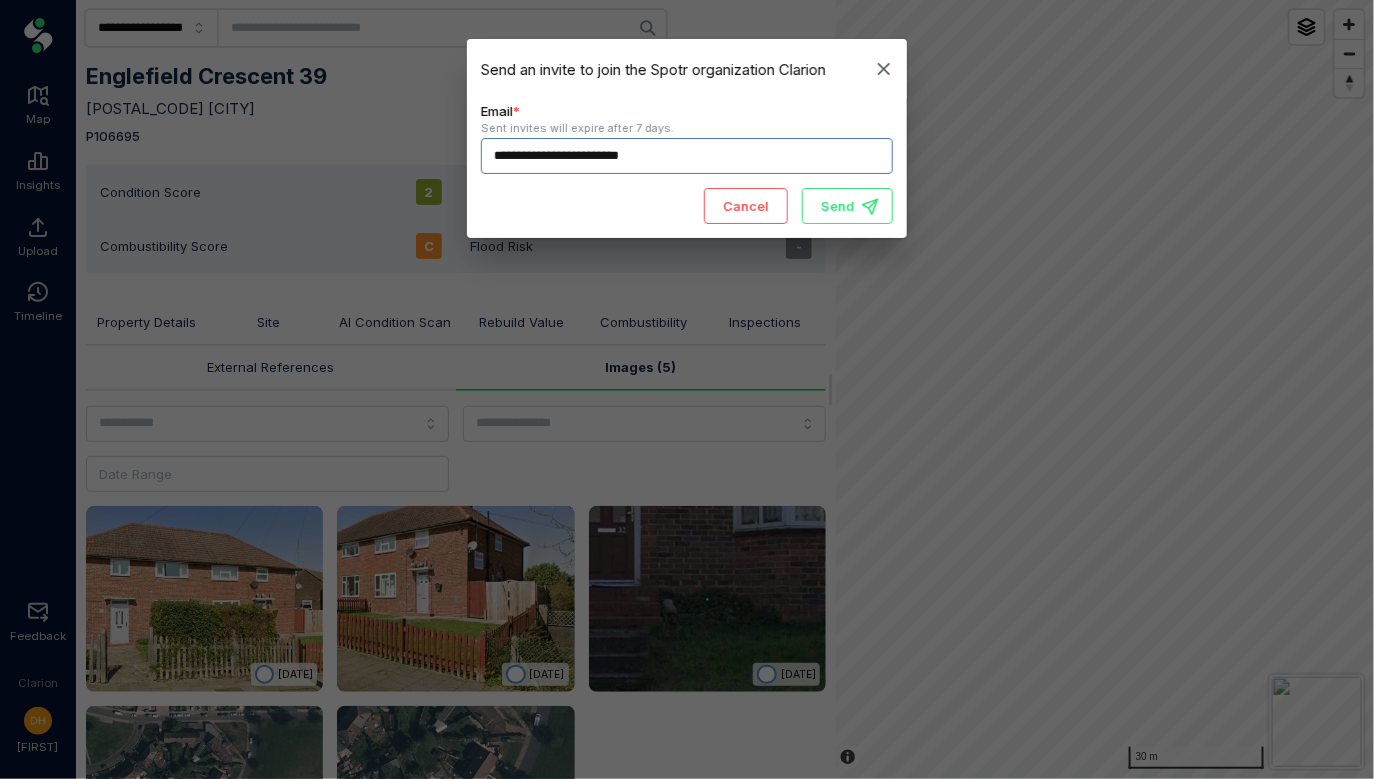 type on "**********" 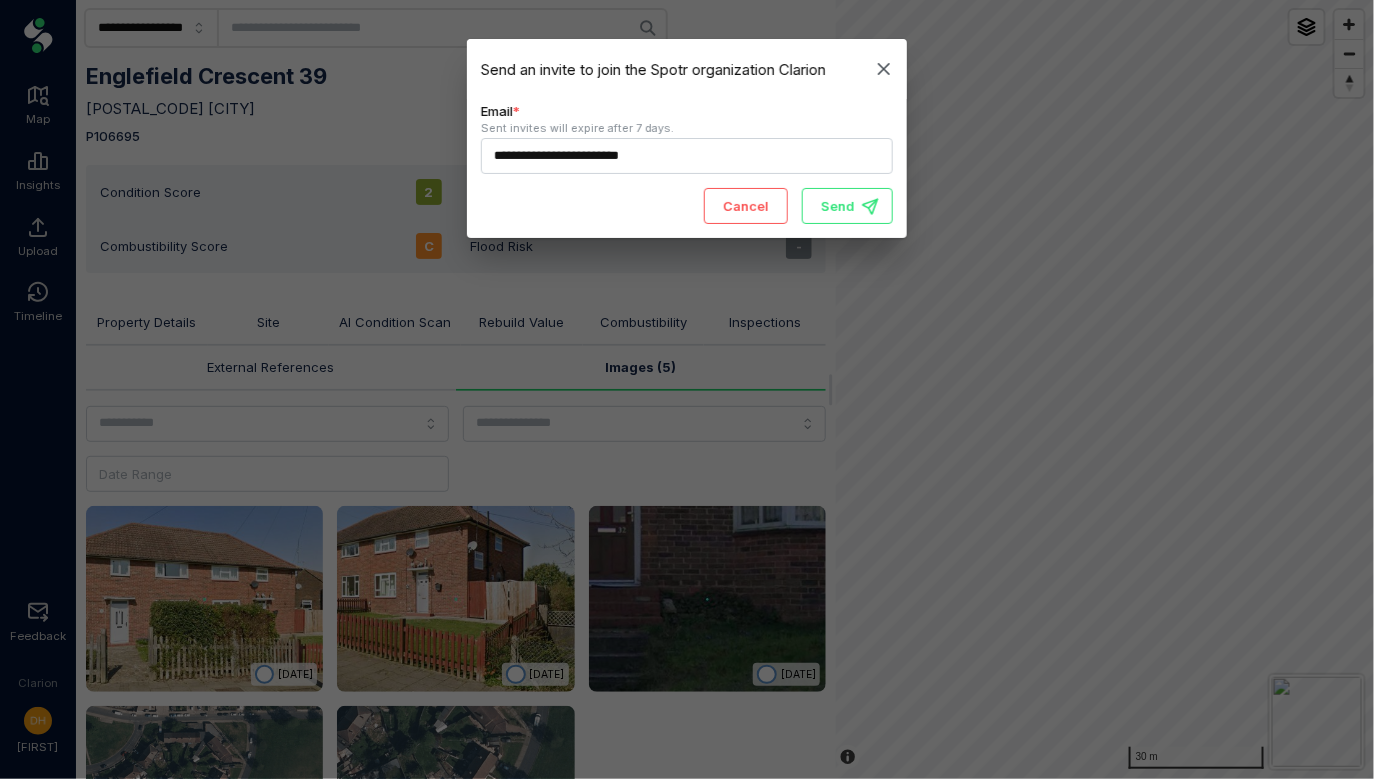 click on "Send" at bounding box center (838, 206) 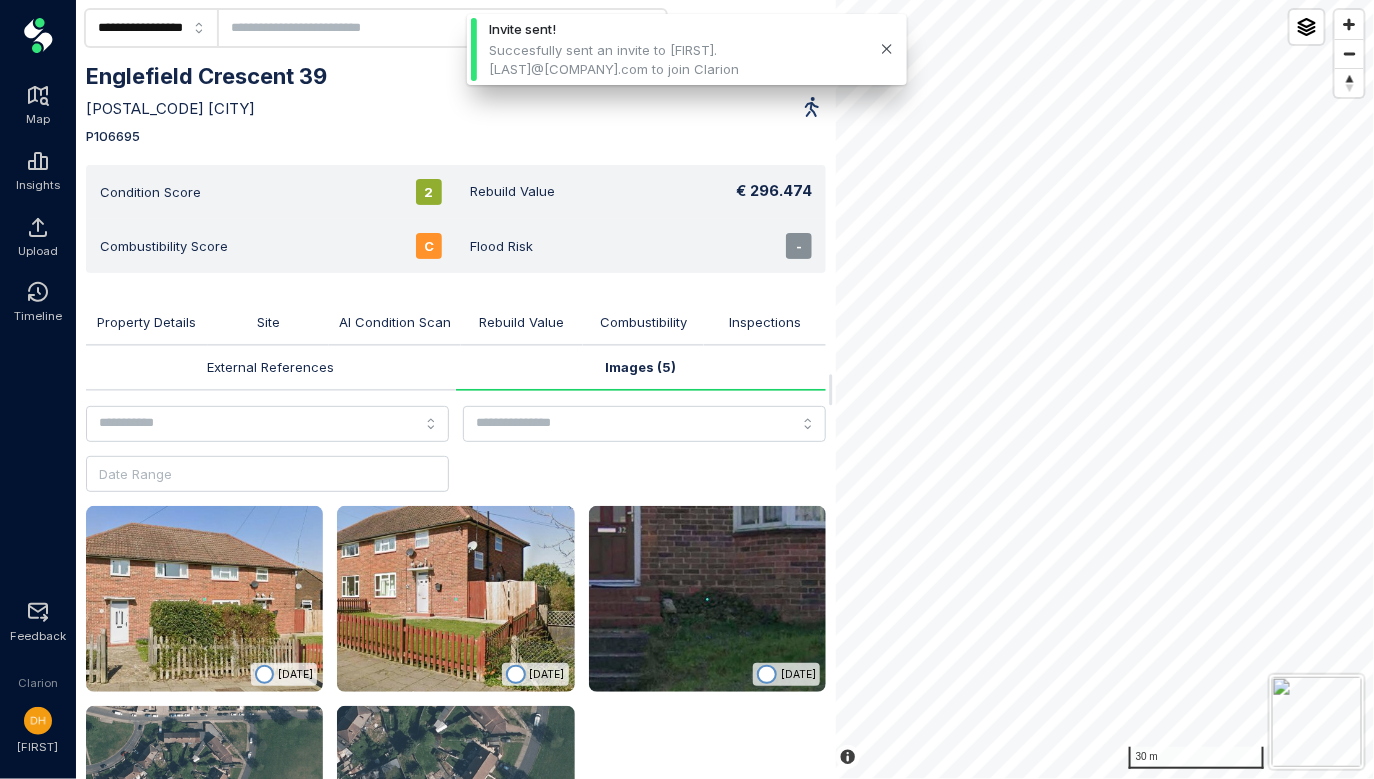 click 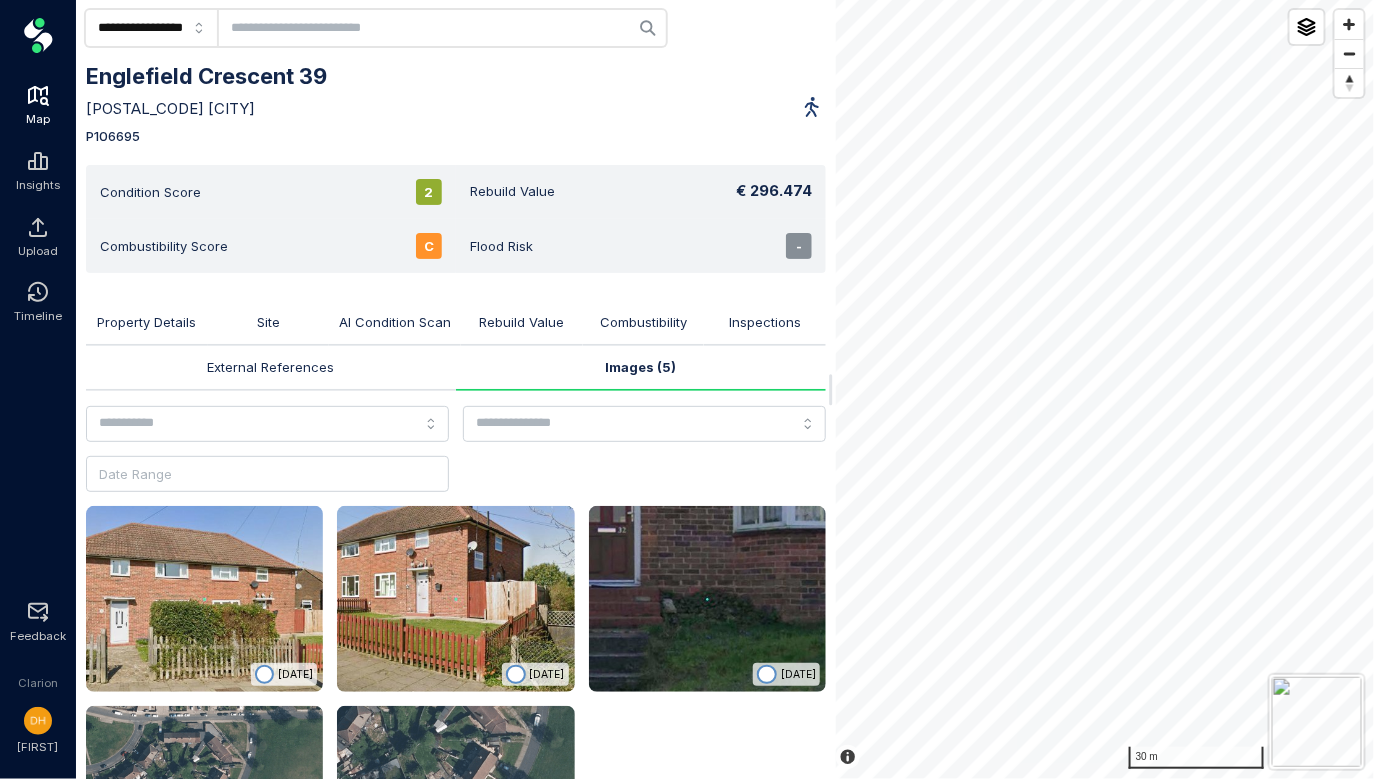 click on "Map" at bounding box center [38, 120] 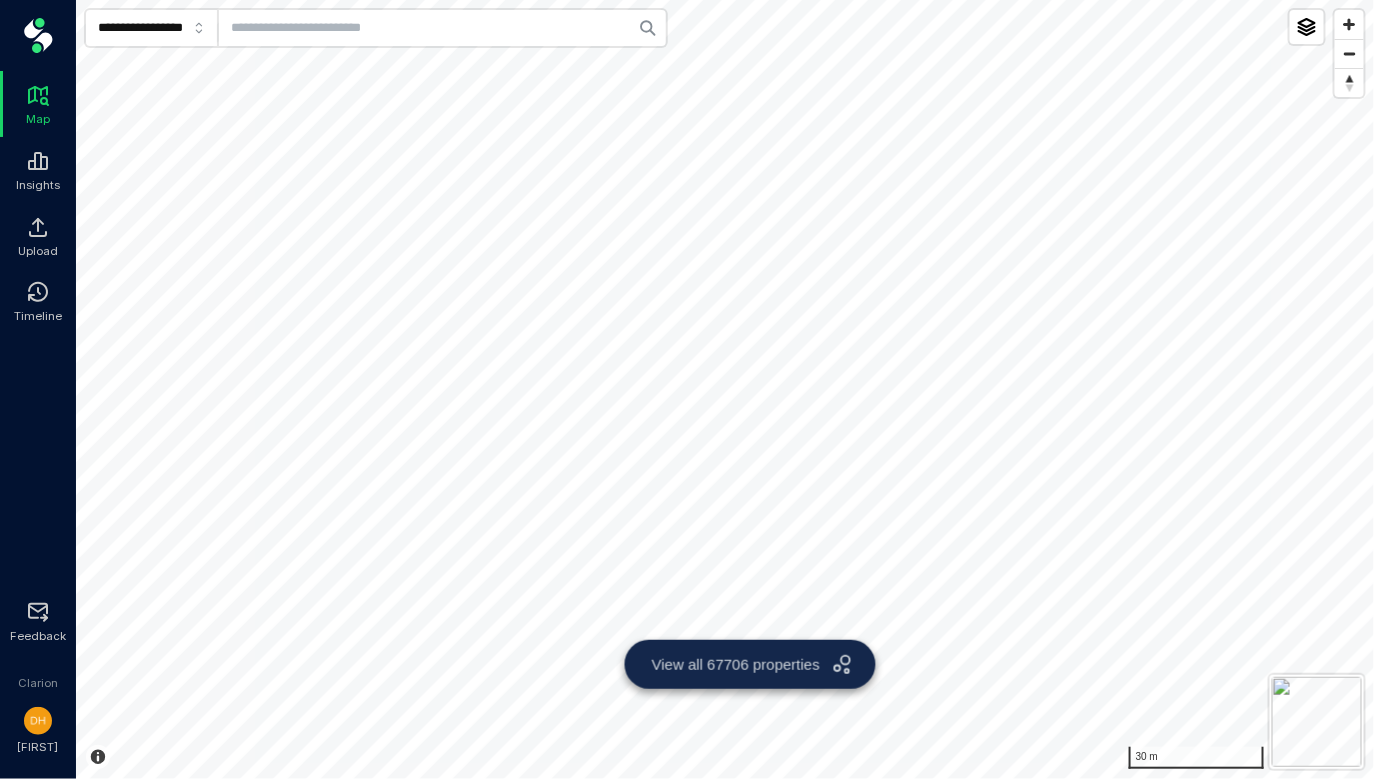 click on "View all 67706 properties" at bounding box center (736, 664) 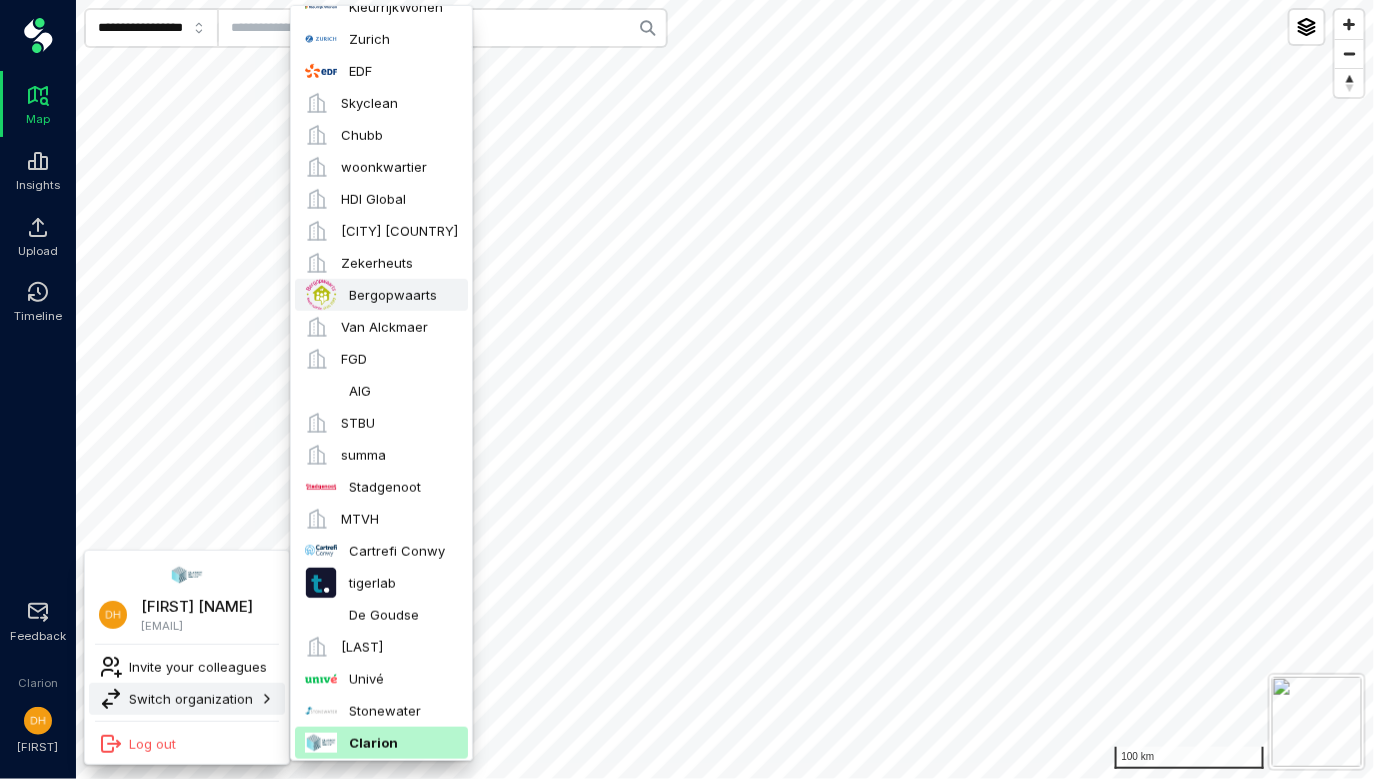 scroll, scrollTop: 341, scrollLeft: 0, axis: vertical 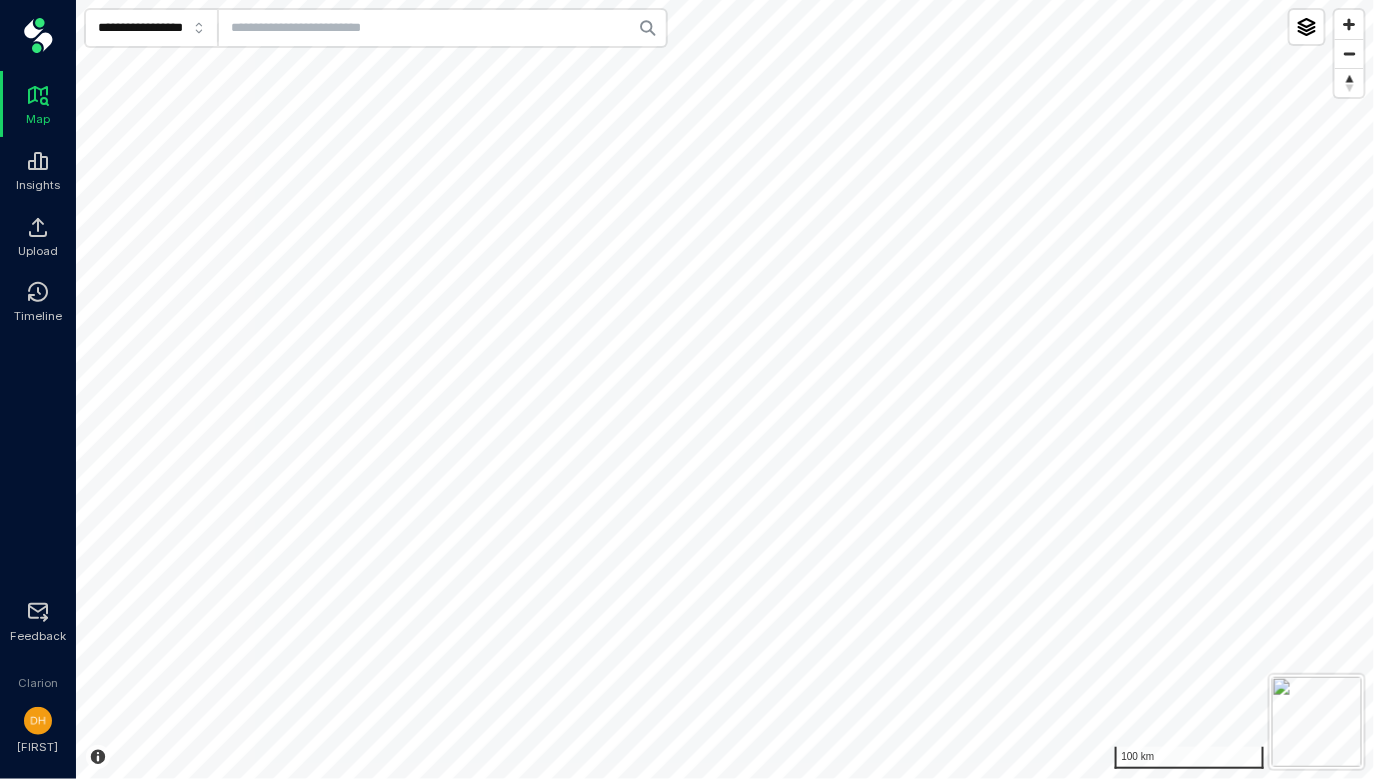 click on "Stonewater" at bounding box center [381, 709] 